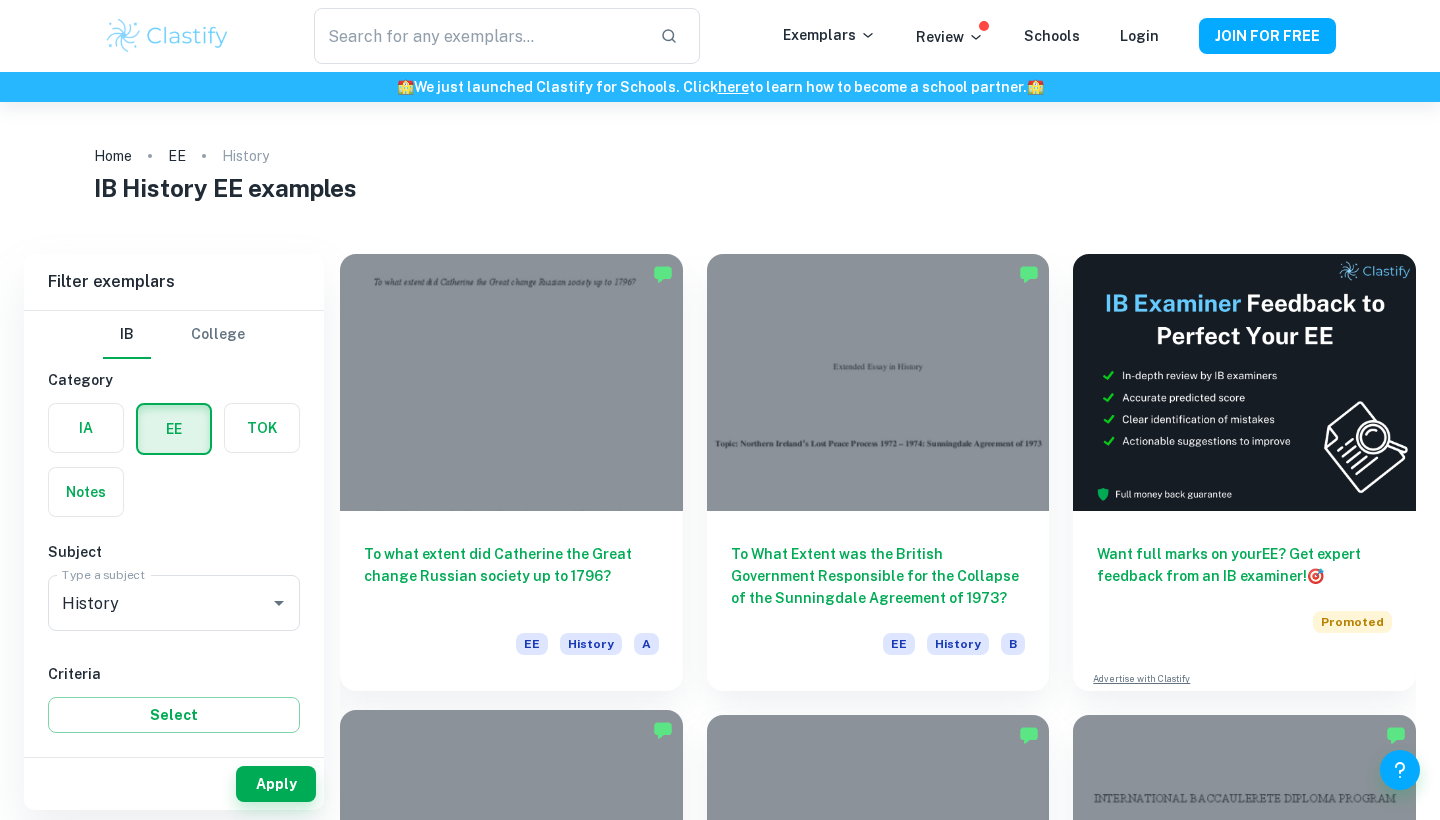 scroll, scrollTop: 0, scrollLeft: 0, axis: both 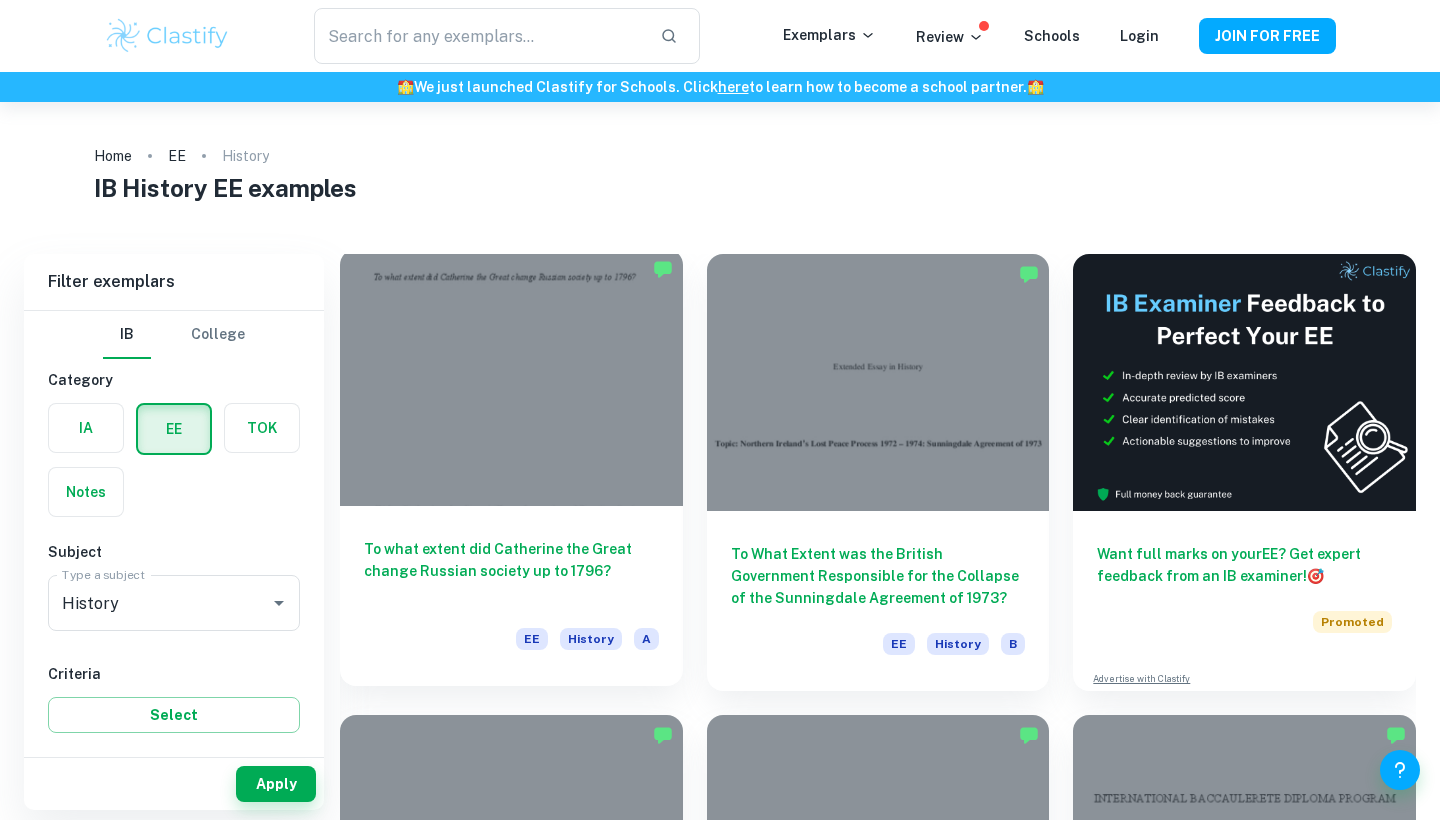 click on "To what extent did Catherine the Great change Russian society up to 1796?" at bounding box center (511, 571) 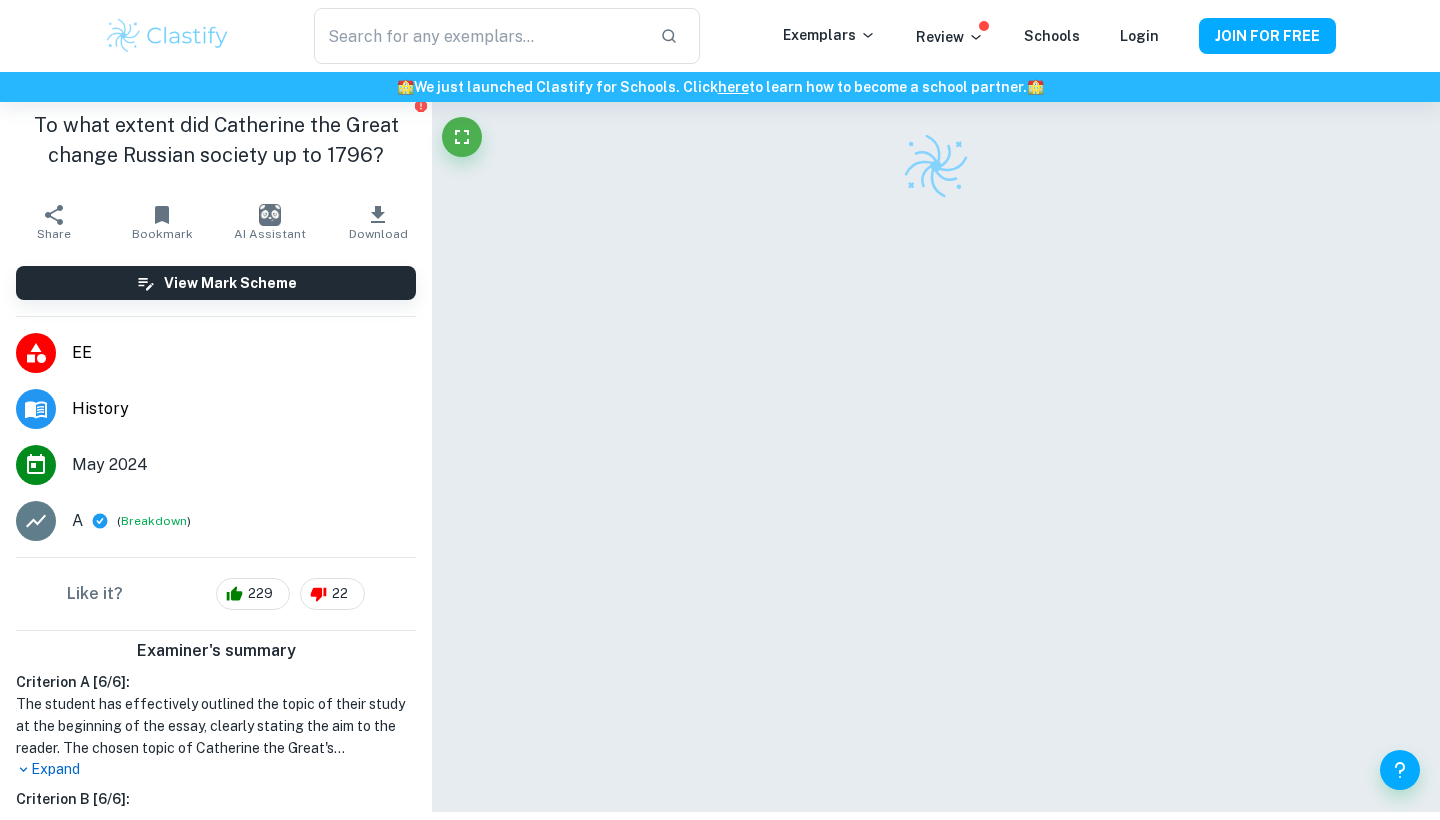 scroll, scrollTop: 64, scrollLeft: 0, axis: vertical 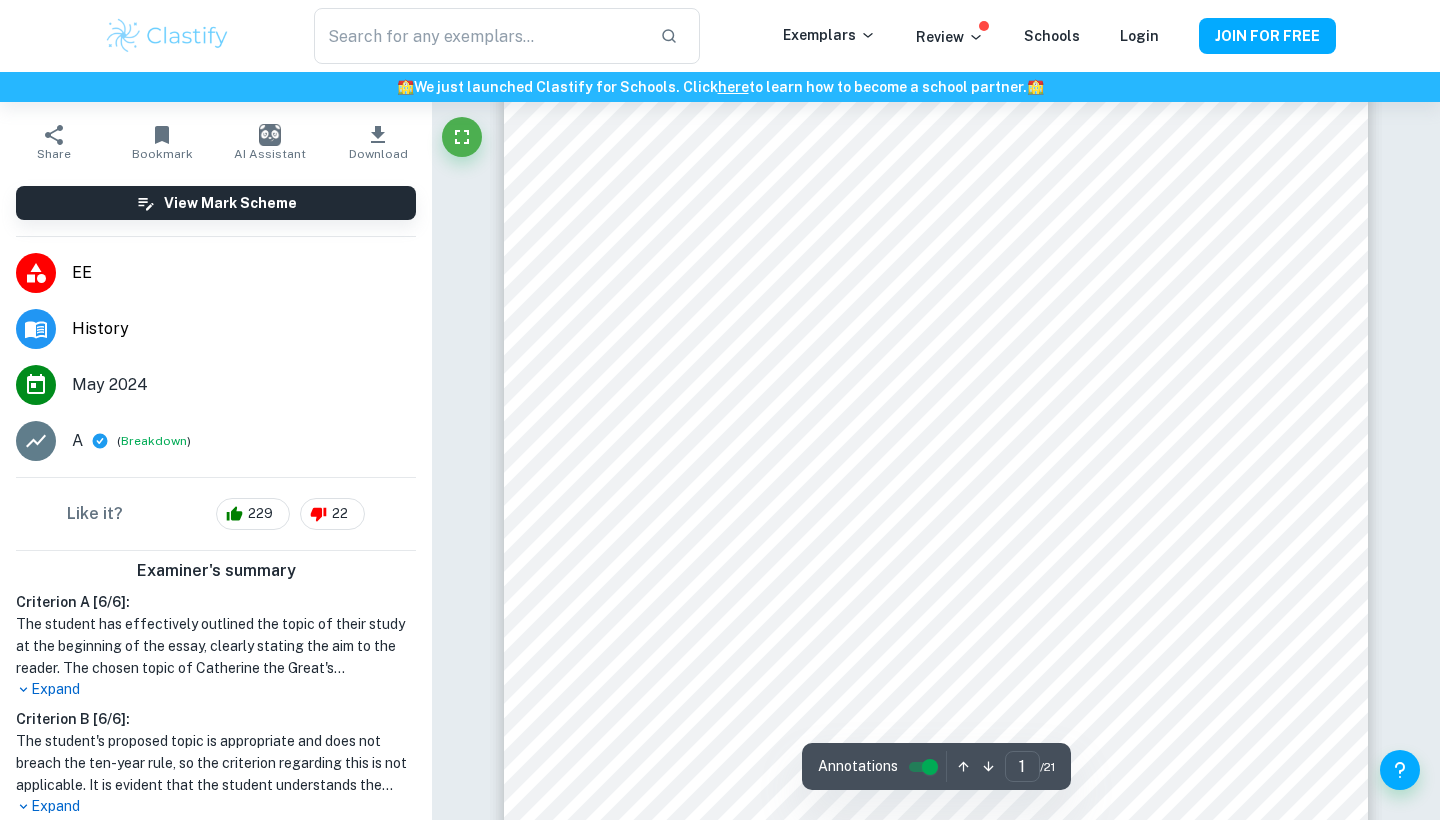 click on "Expand" at bounding box center (216, 689) 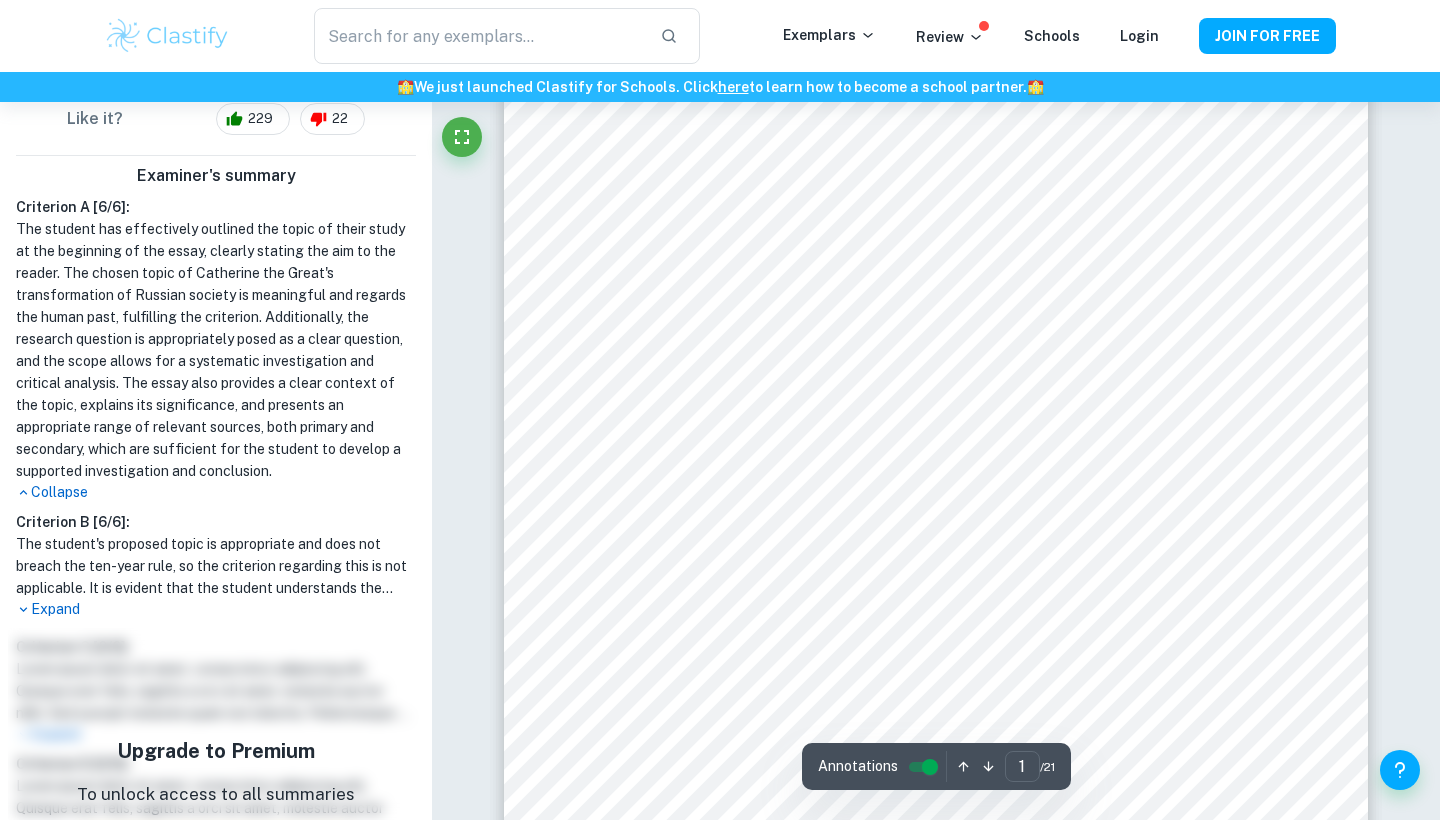 scroll, scrollTop: 497, scrollLeft: 0, axis: vertical 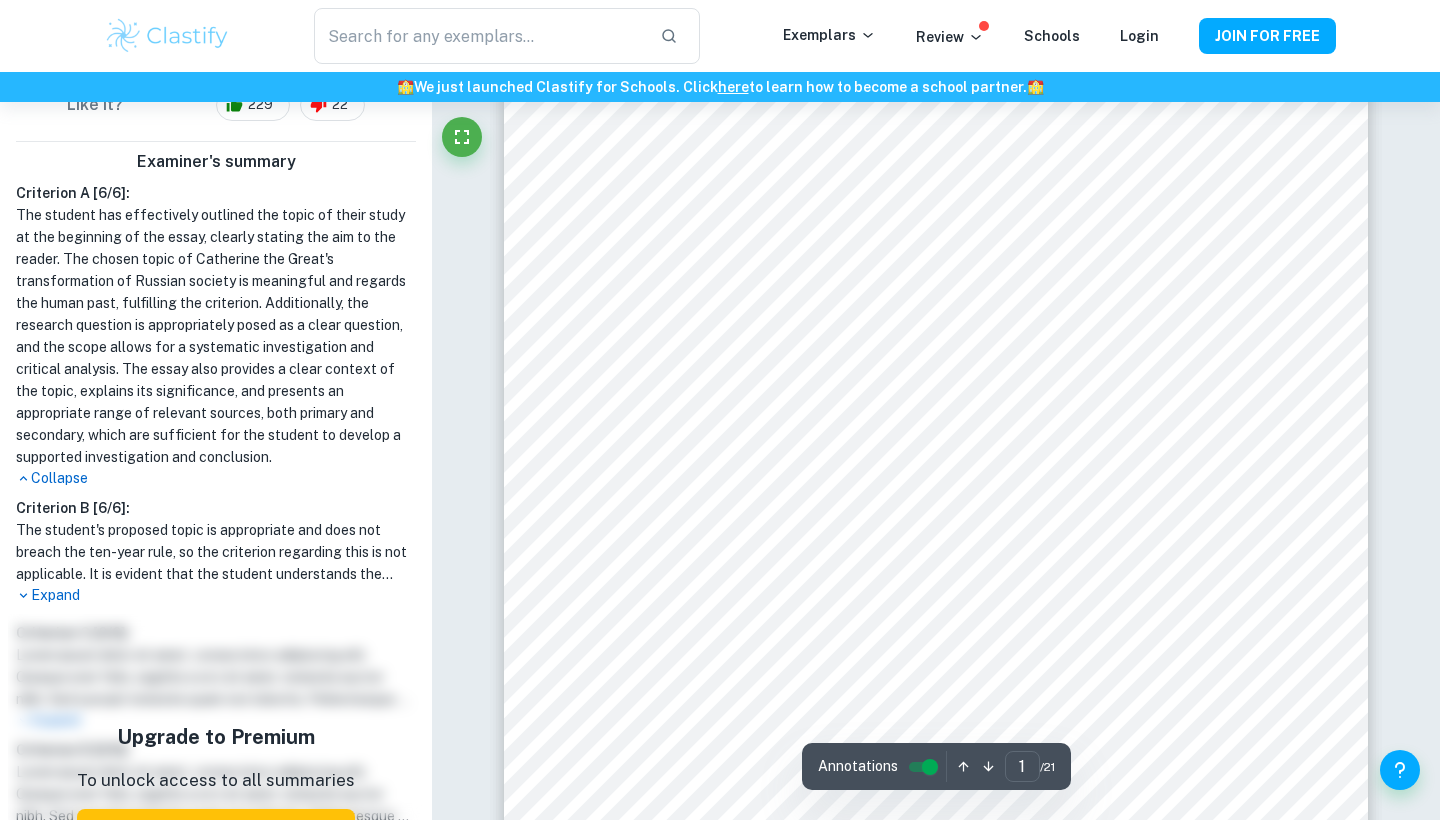click on "Expand" at bounding box center (216, 595) 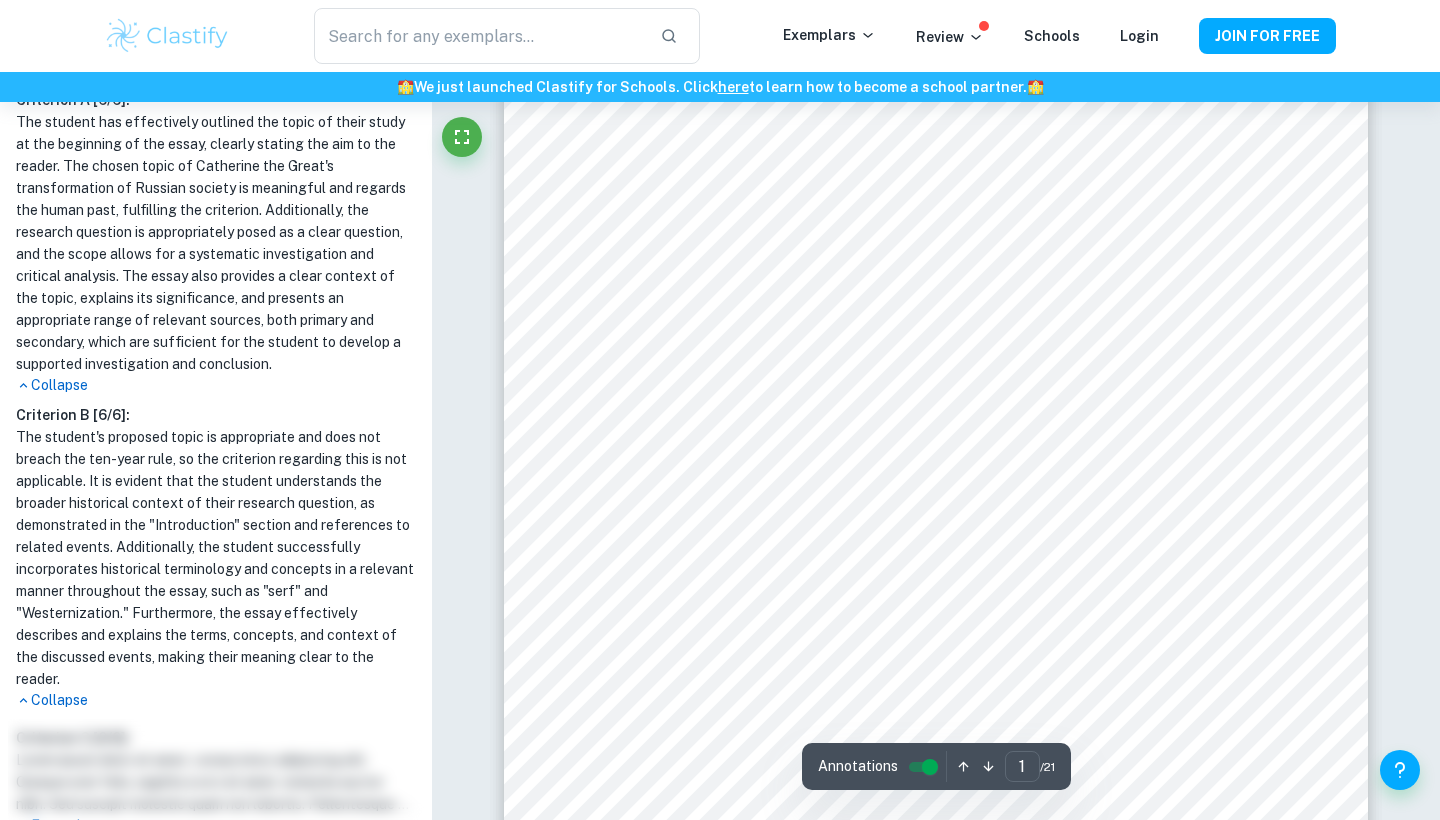 scroll, scrollTop: 594, scrollLeft: 0, axis: vertical 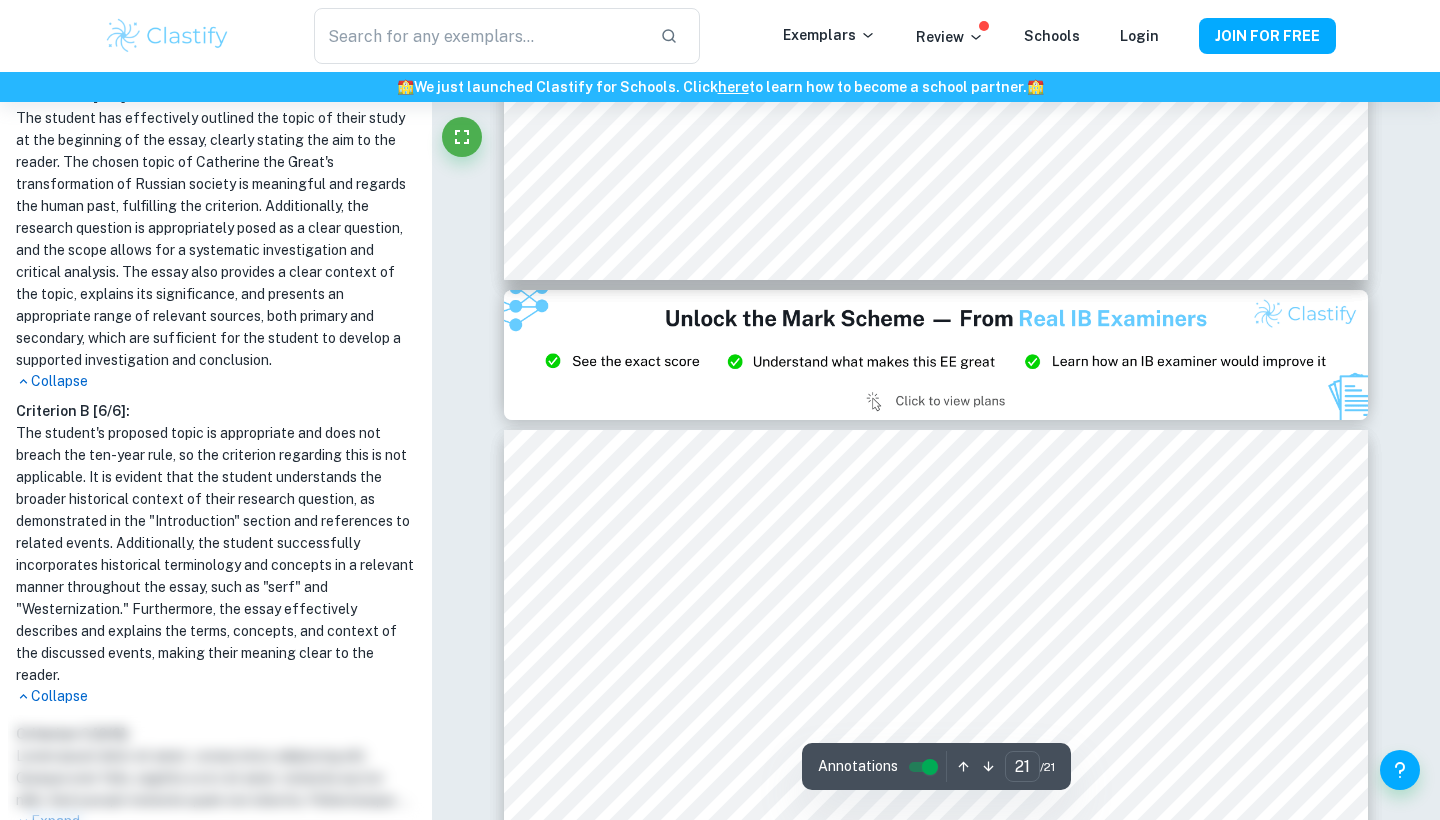 type on "20" 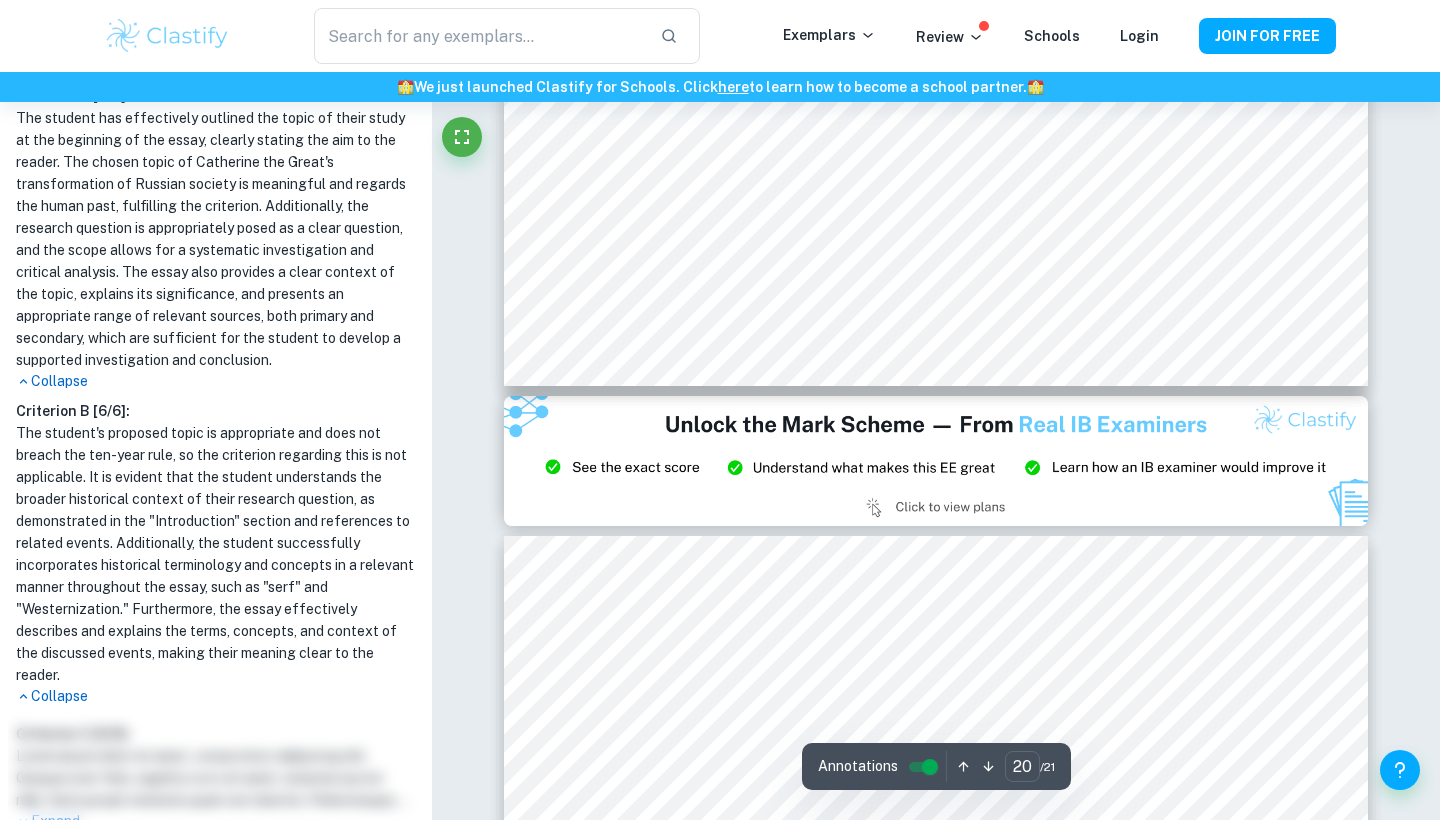scroll, scrollTop: 24924, scrollLeft: 0, axis: vertical 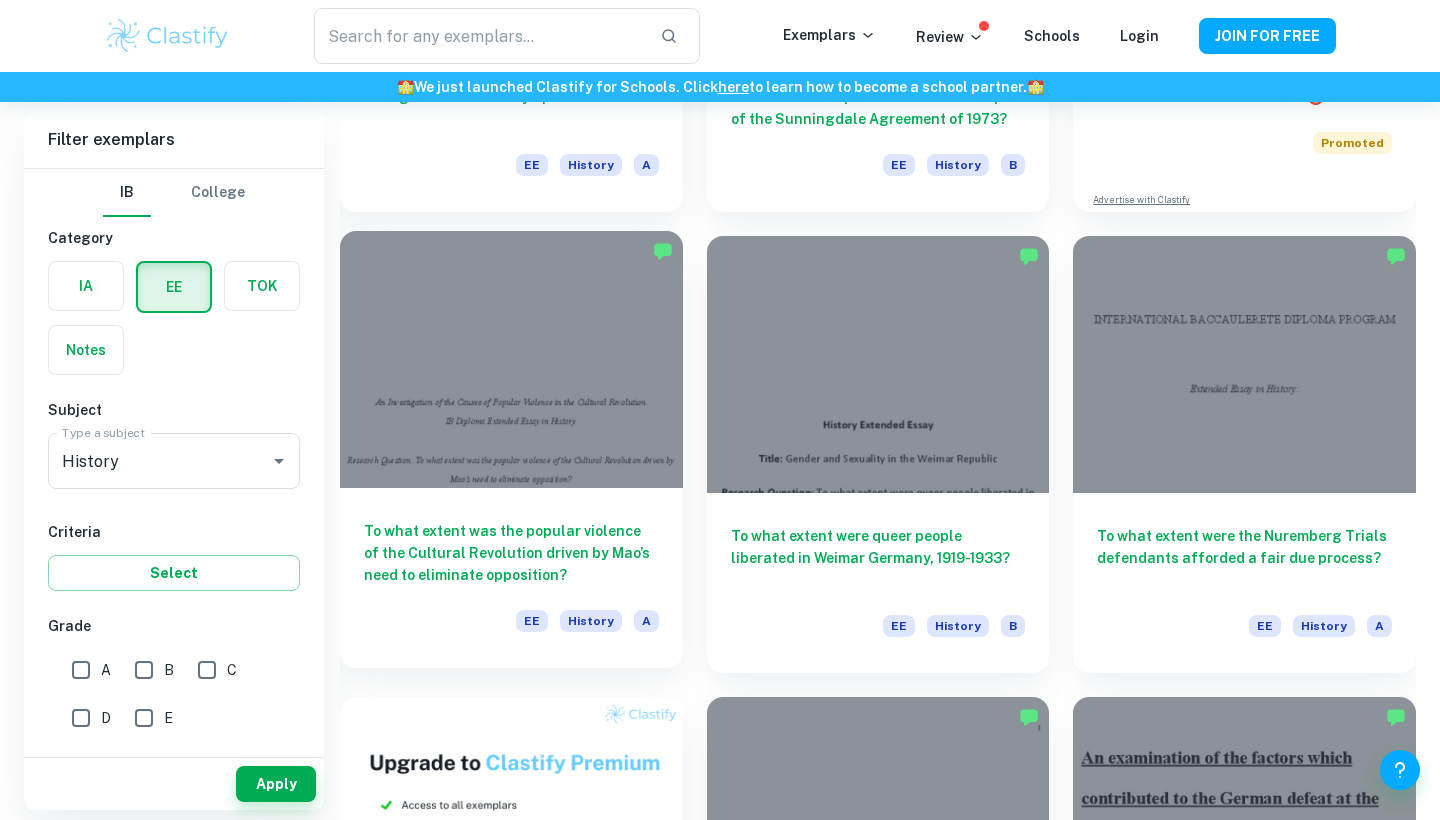 click on "To what extent was the popular violence of the Cultural Revolution driven by Mao’s need to eliminate opposition?" at bounding box center [511, 553] 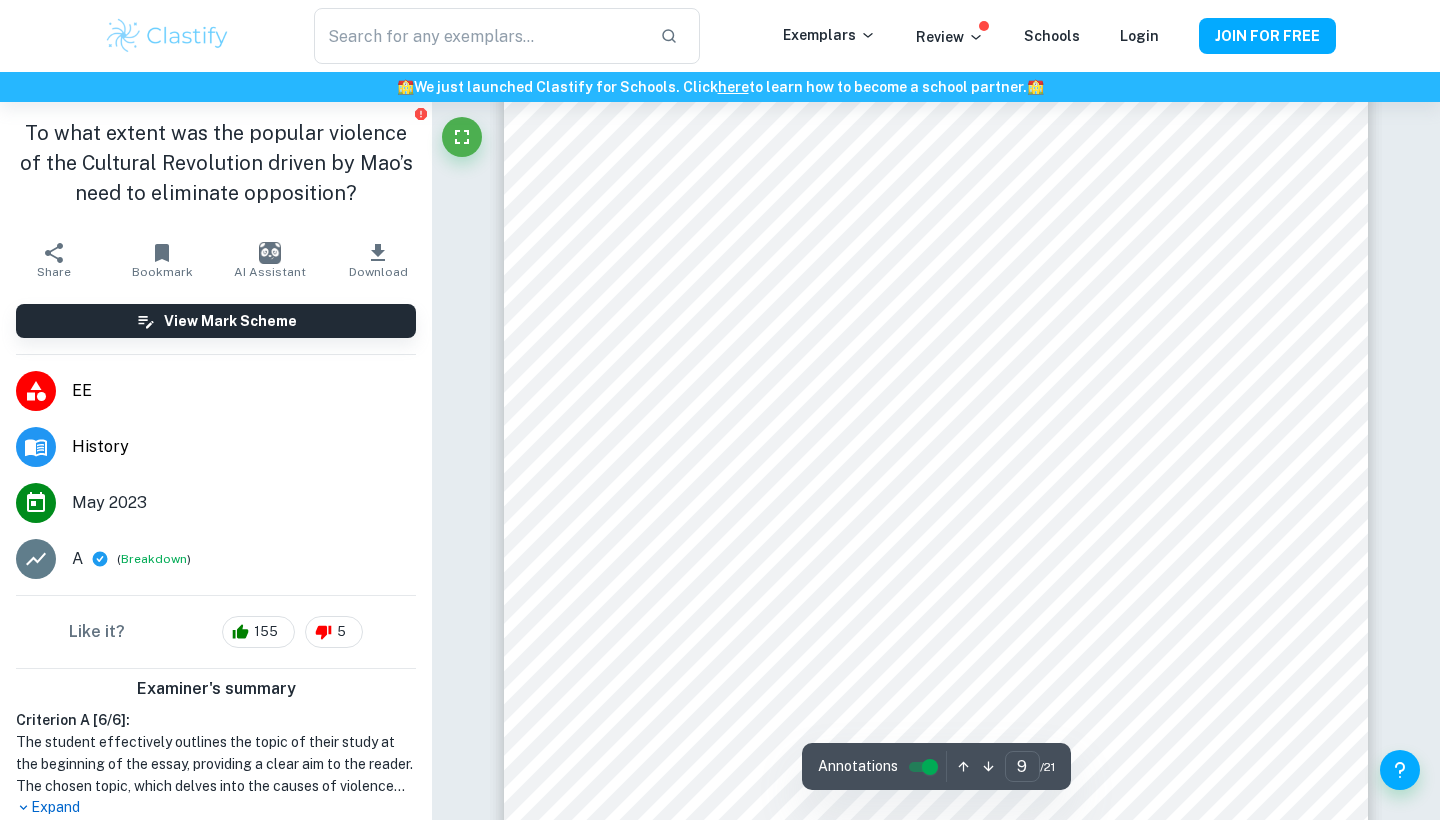 scroll, scrollTop: 9542, scrollLeft: 0, axis: vertical 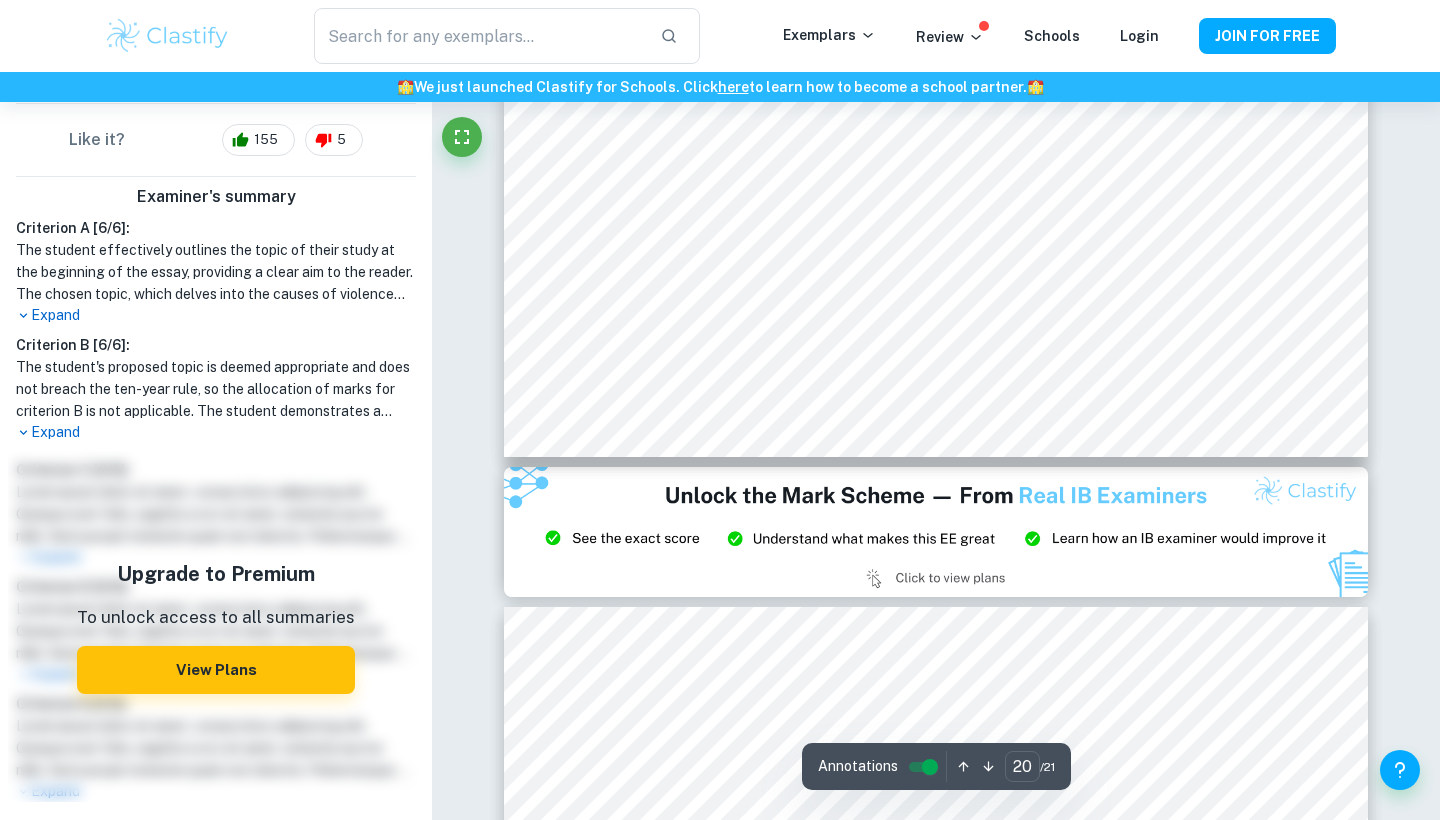 type on "21" 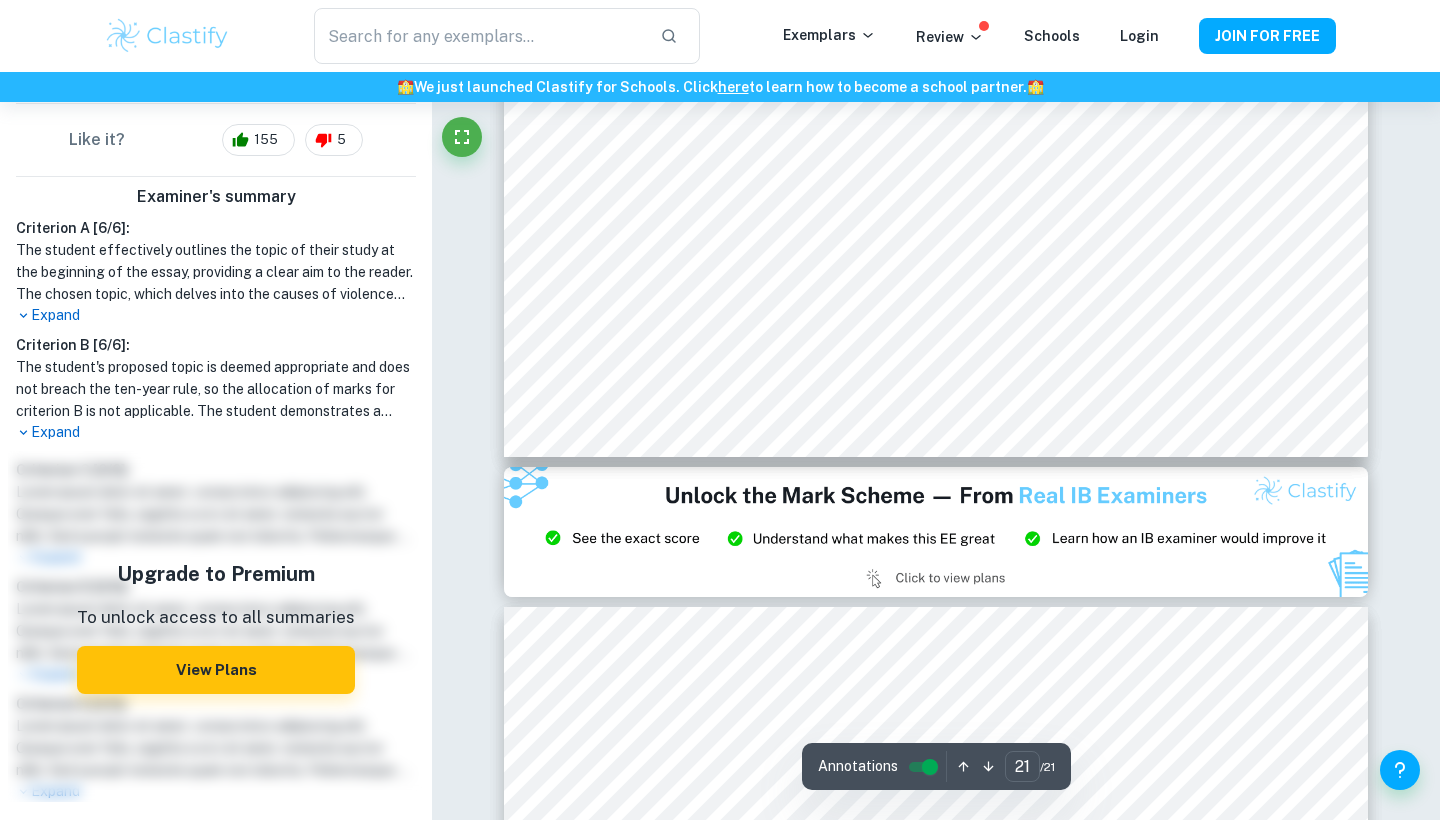 scroll, scrollTop: 23224, scrollLeft: 0, axis: vertical 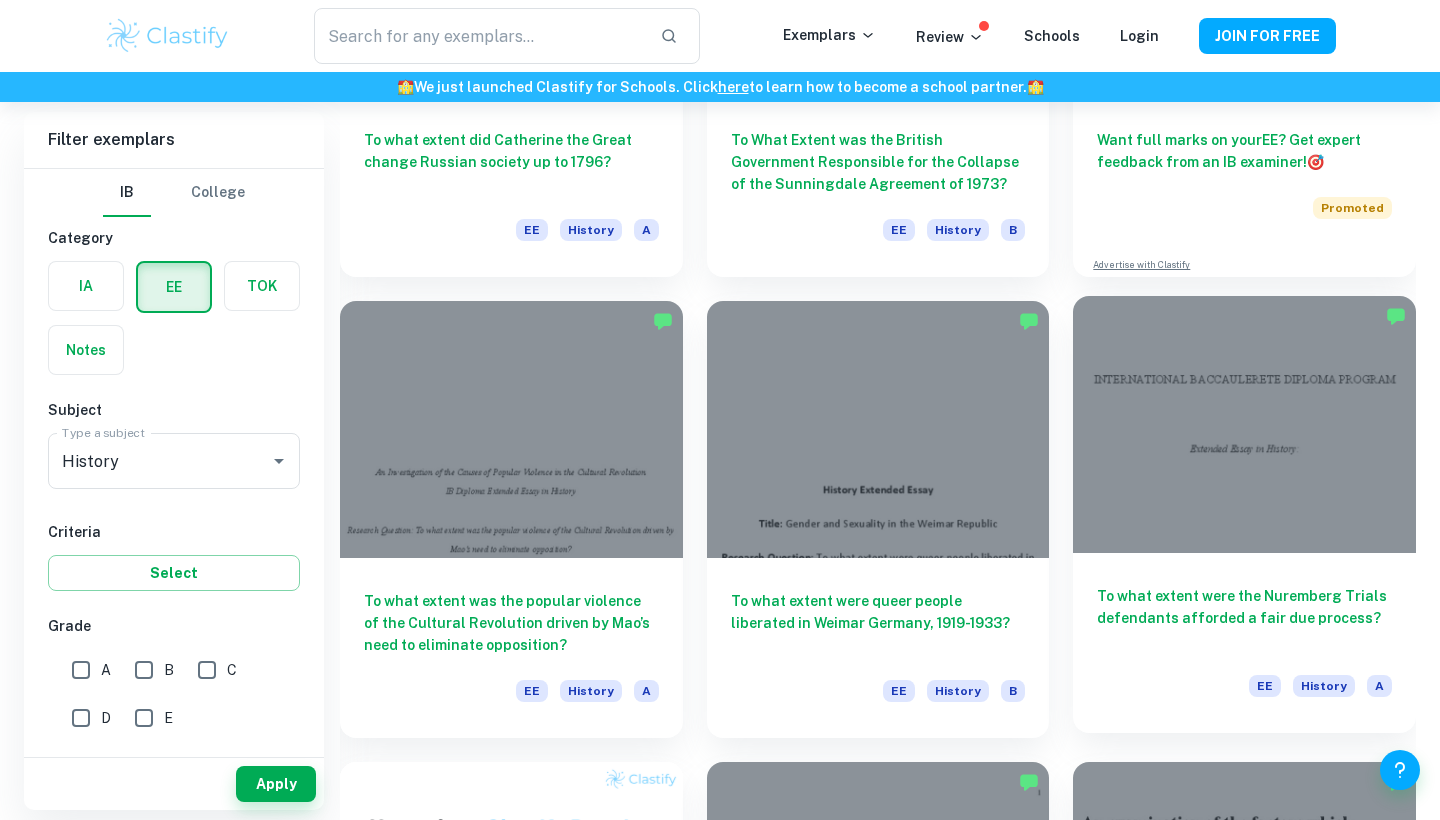 click on "To what extent were the Nuremberg Trials defendants afforded a fair due process? EE History A" at bounding box center (1244, 643) 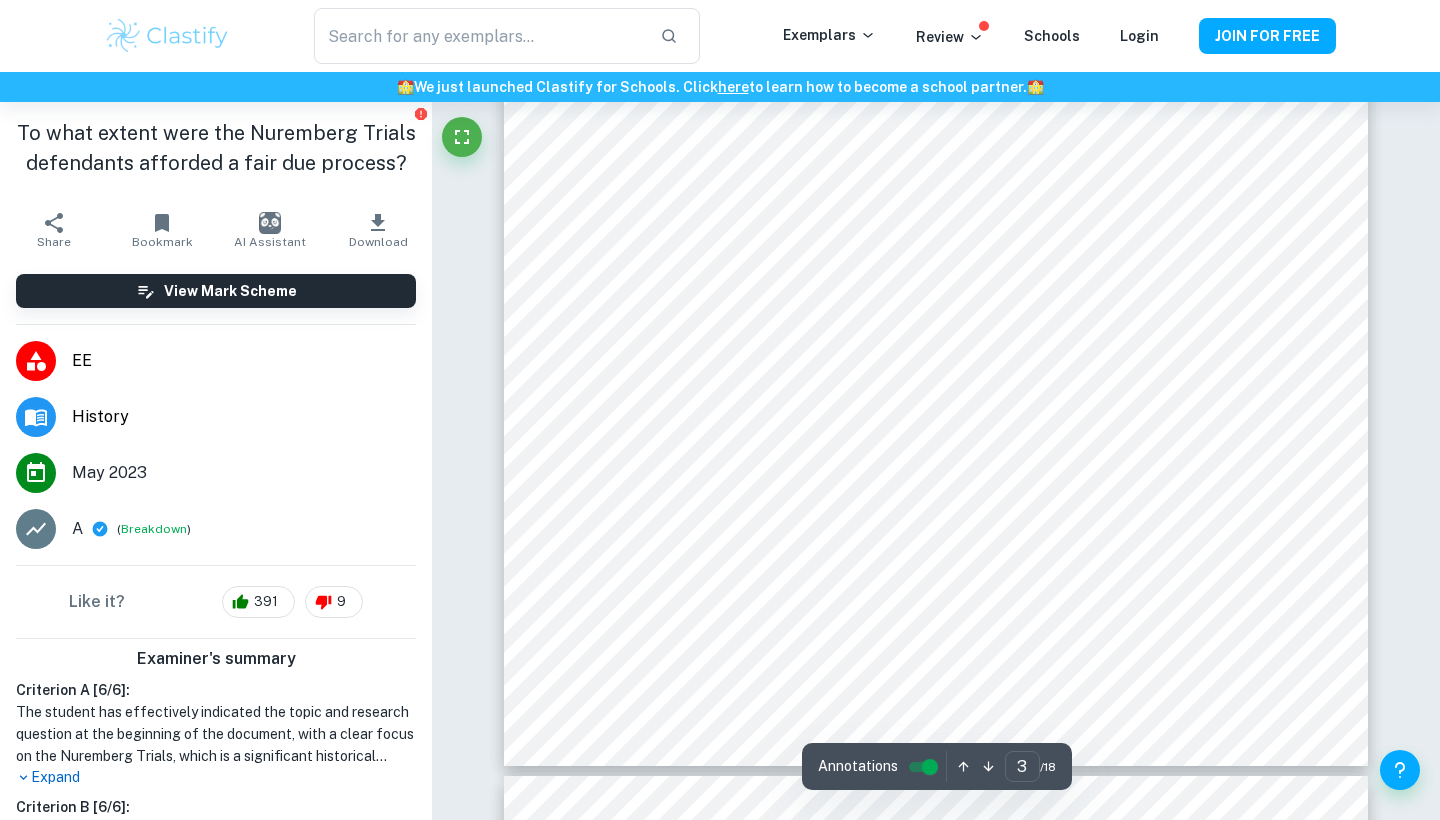 scroll, scrollTop: 3301, scrollLeft: 0, axis: vertical 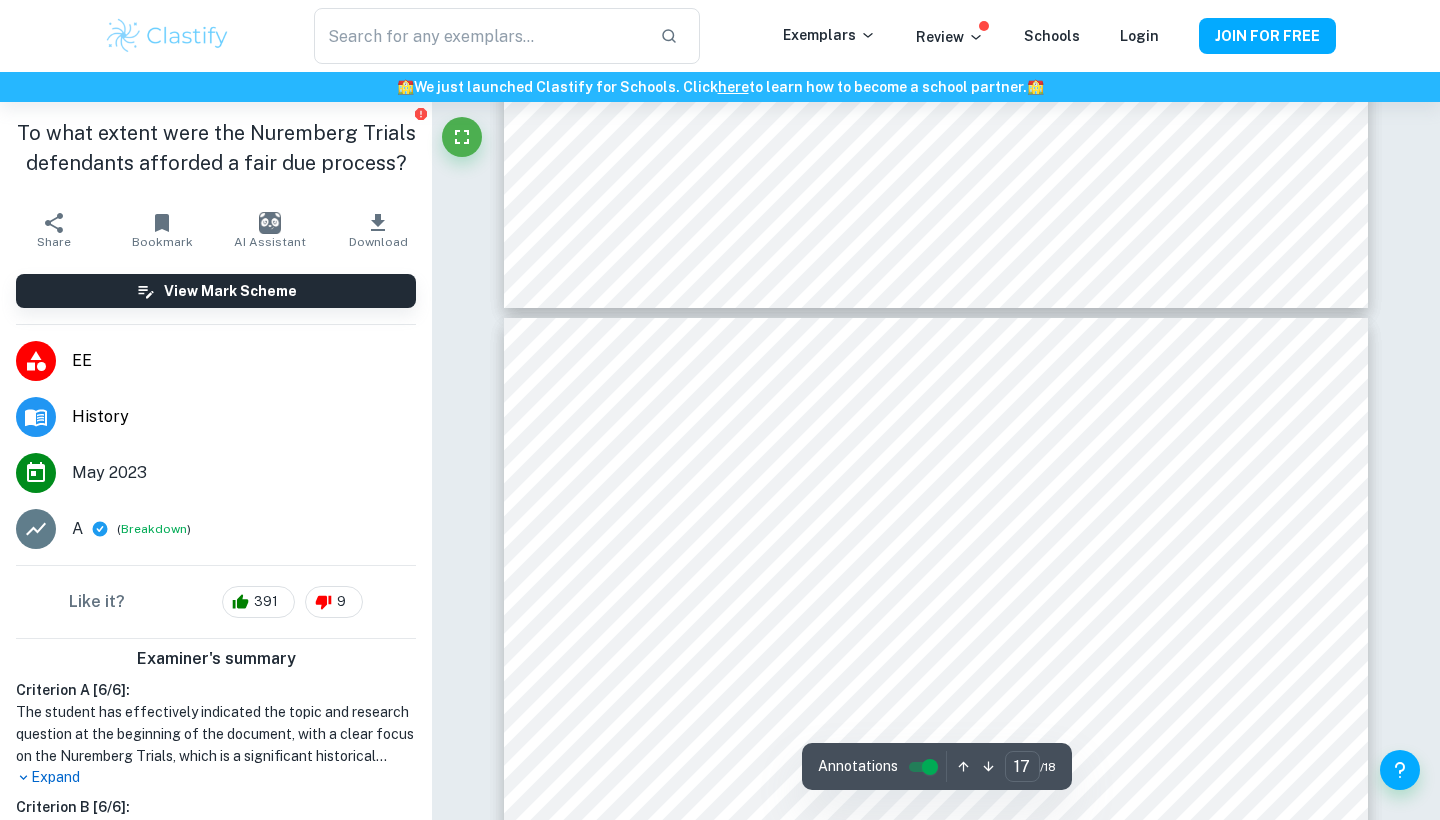 type on "18" 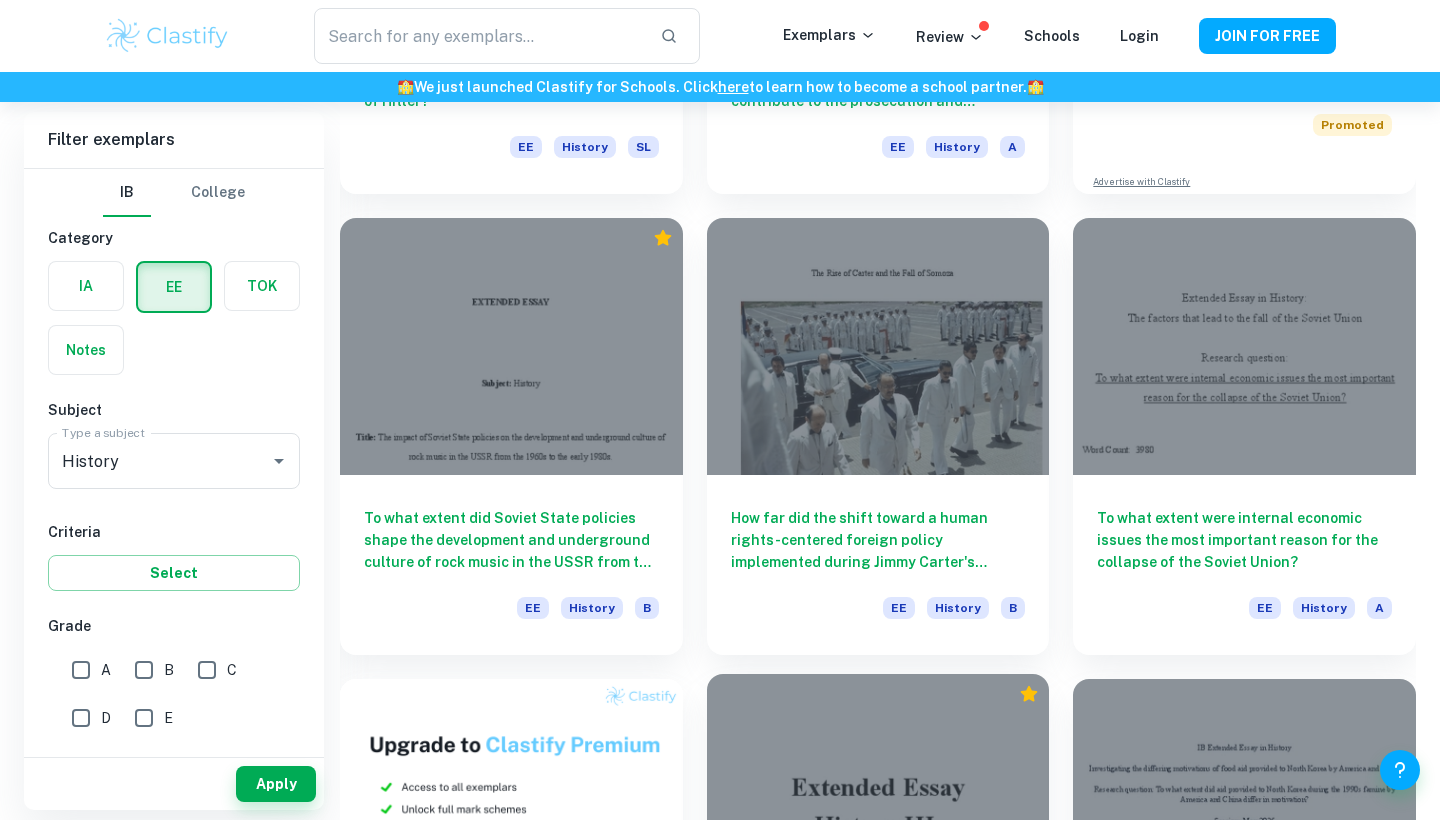 scroll, scrollTop: 7874, scrollLeft: 0, axis: vertical 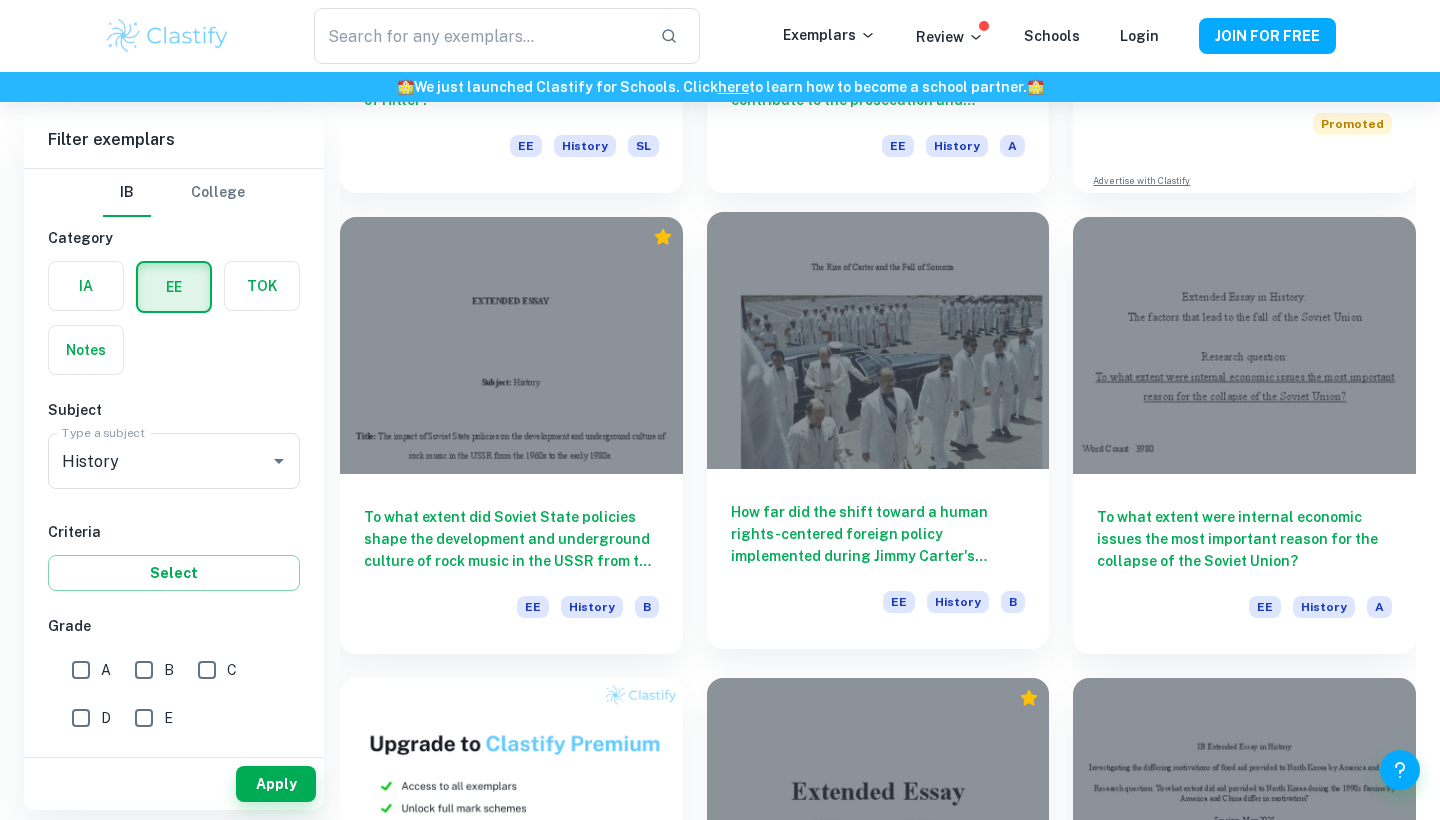 click on "How far did the shift toward a human rights-centered foreign policy implemented during Jimmy Carter's presidency influence the Somoza Dynasty's downfall in 1979?" at bounding box center [878, 534] 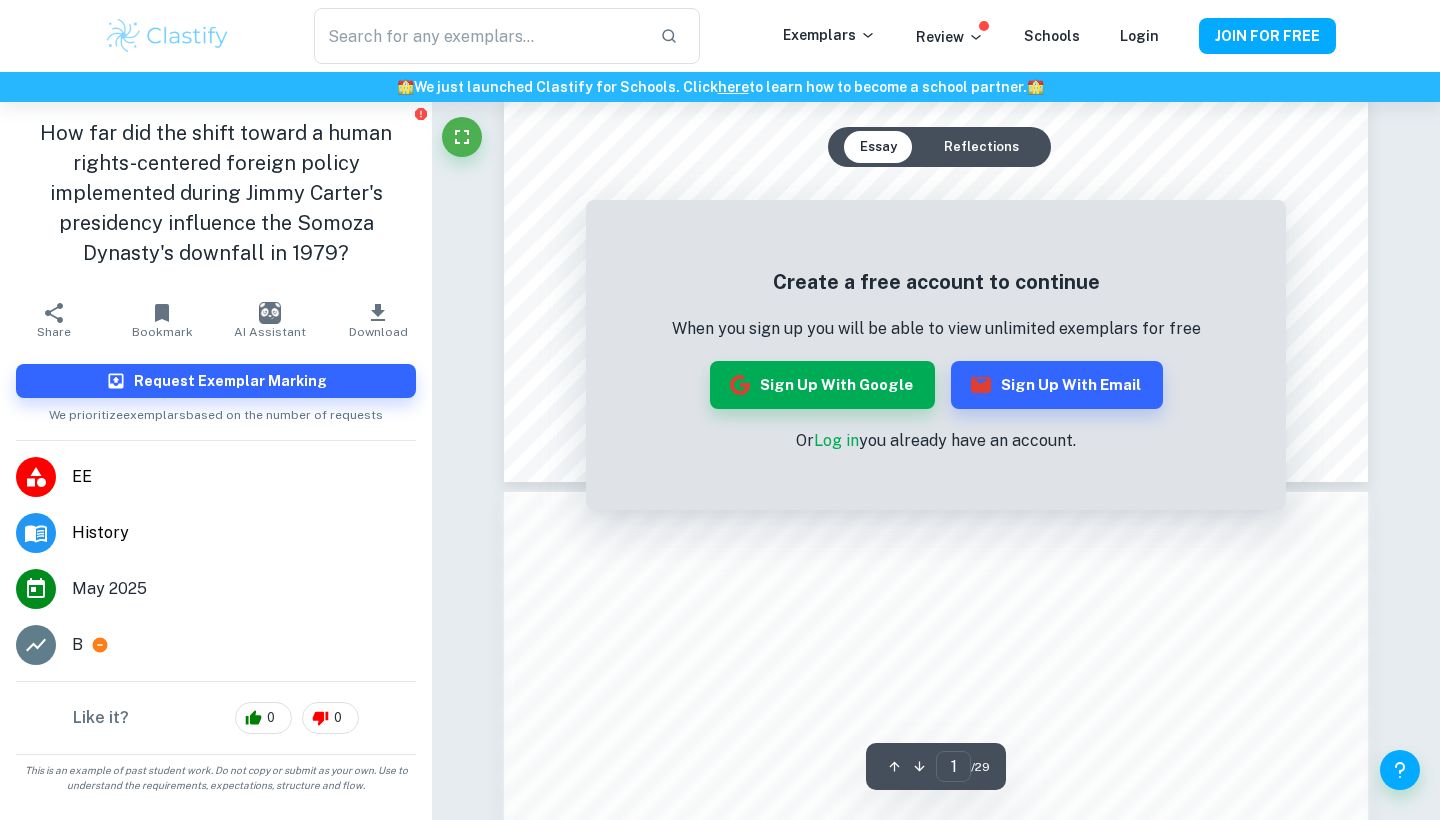 scroll, scrollTop: 765, scrollLeft: 0, axis: vertical 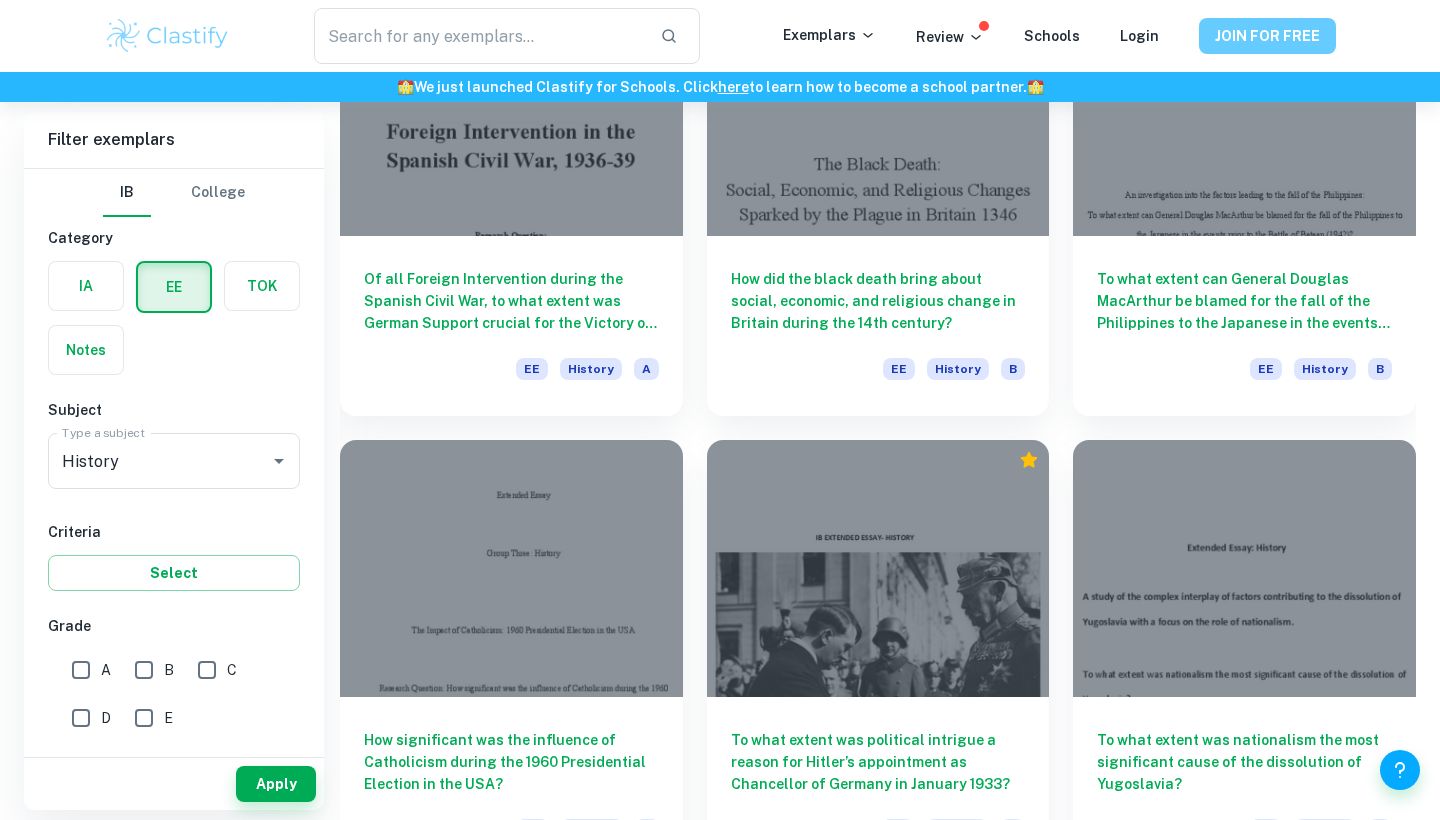 click on "JOIN FOR FREE" at bounding box center [1267, 36] 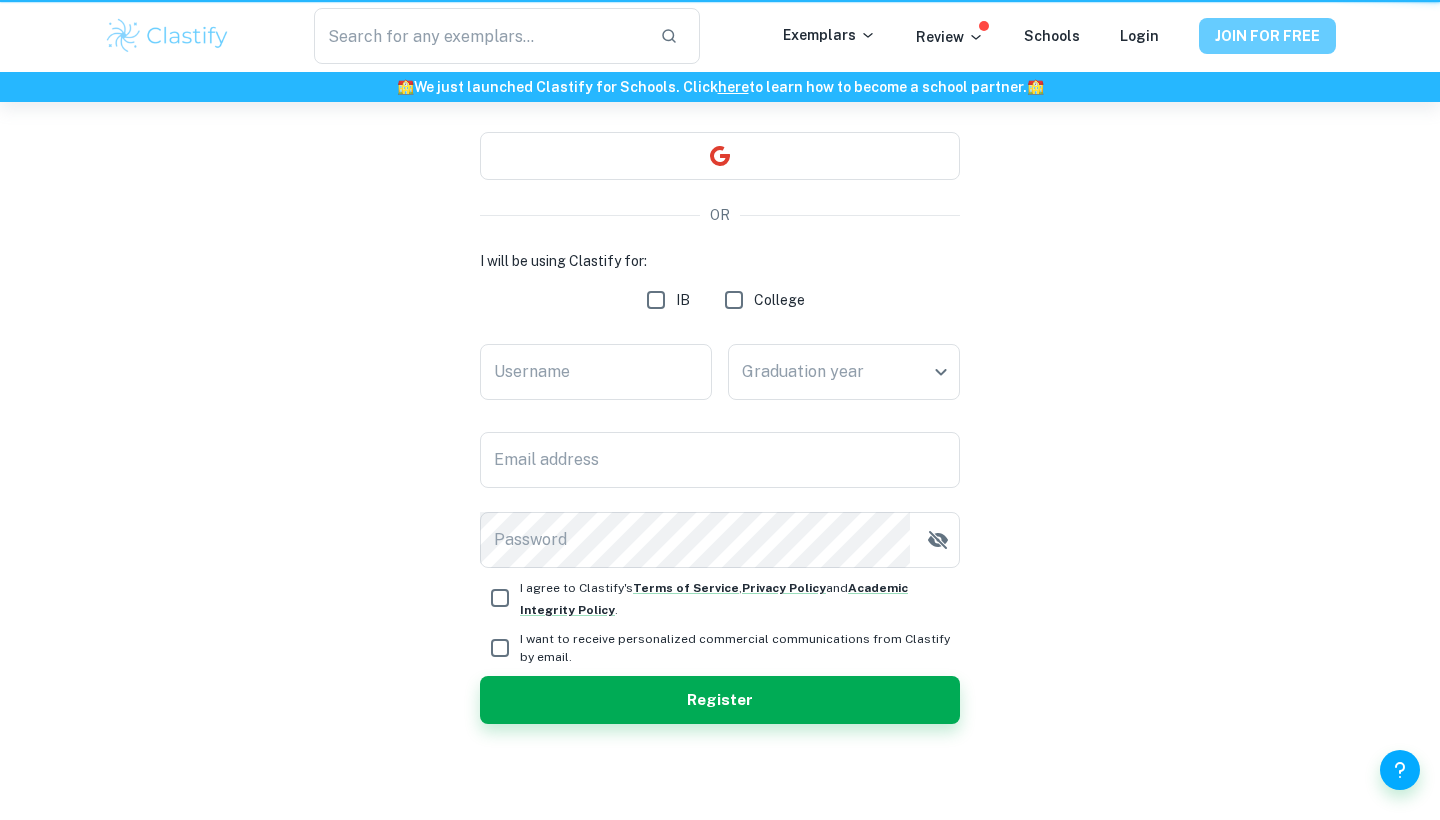 scroll, scrollTop: 0, scrollLeft: 0, axis: both 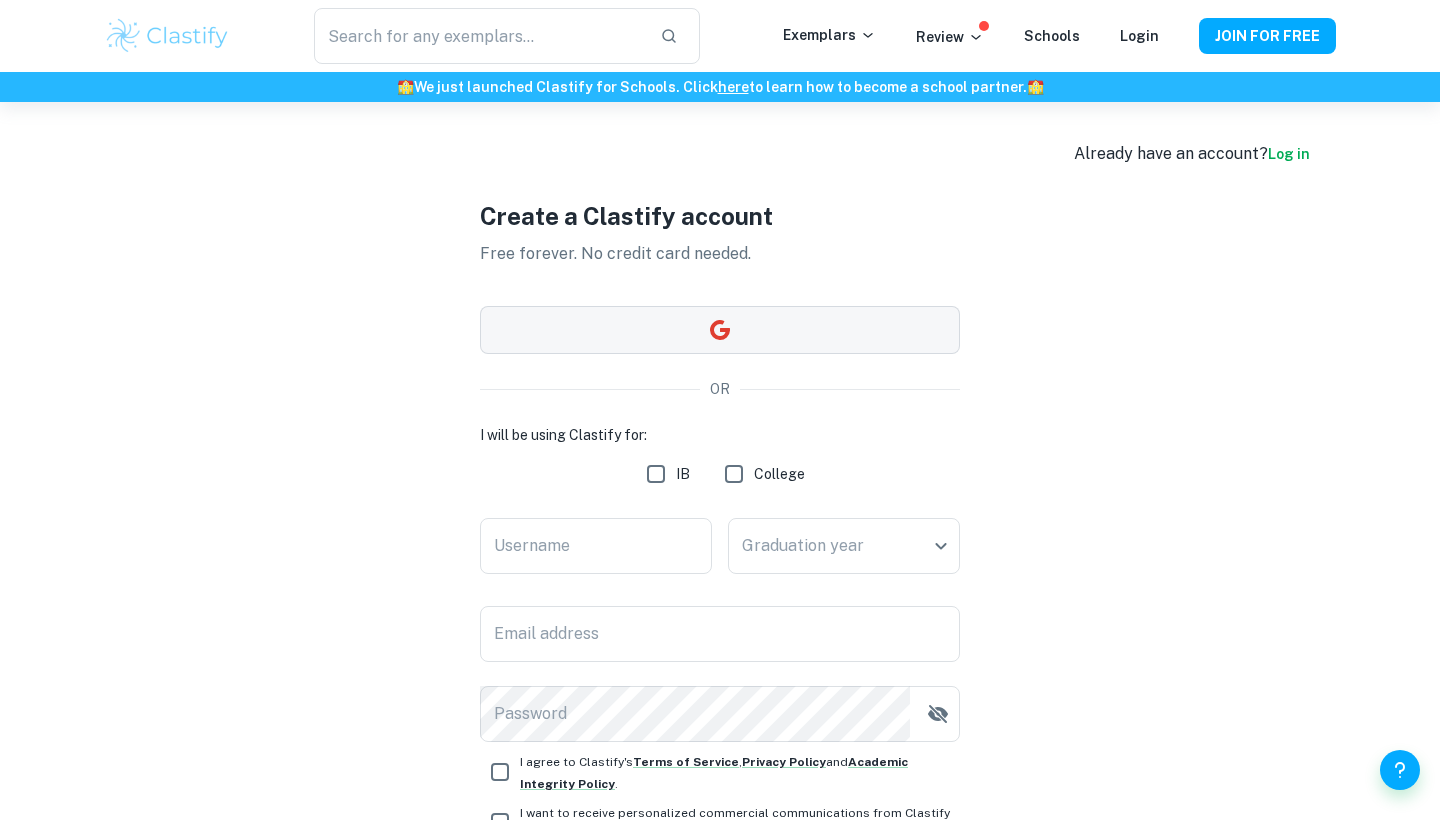 click at bounding box center [720, 330] 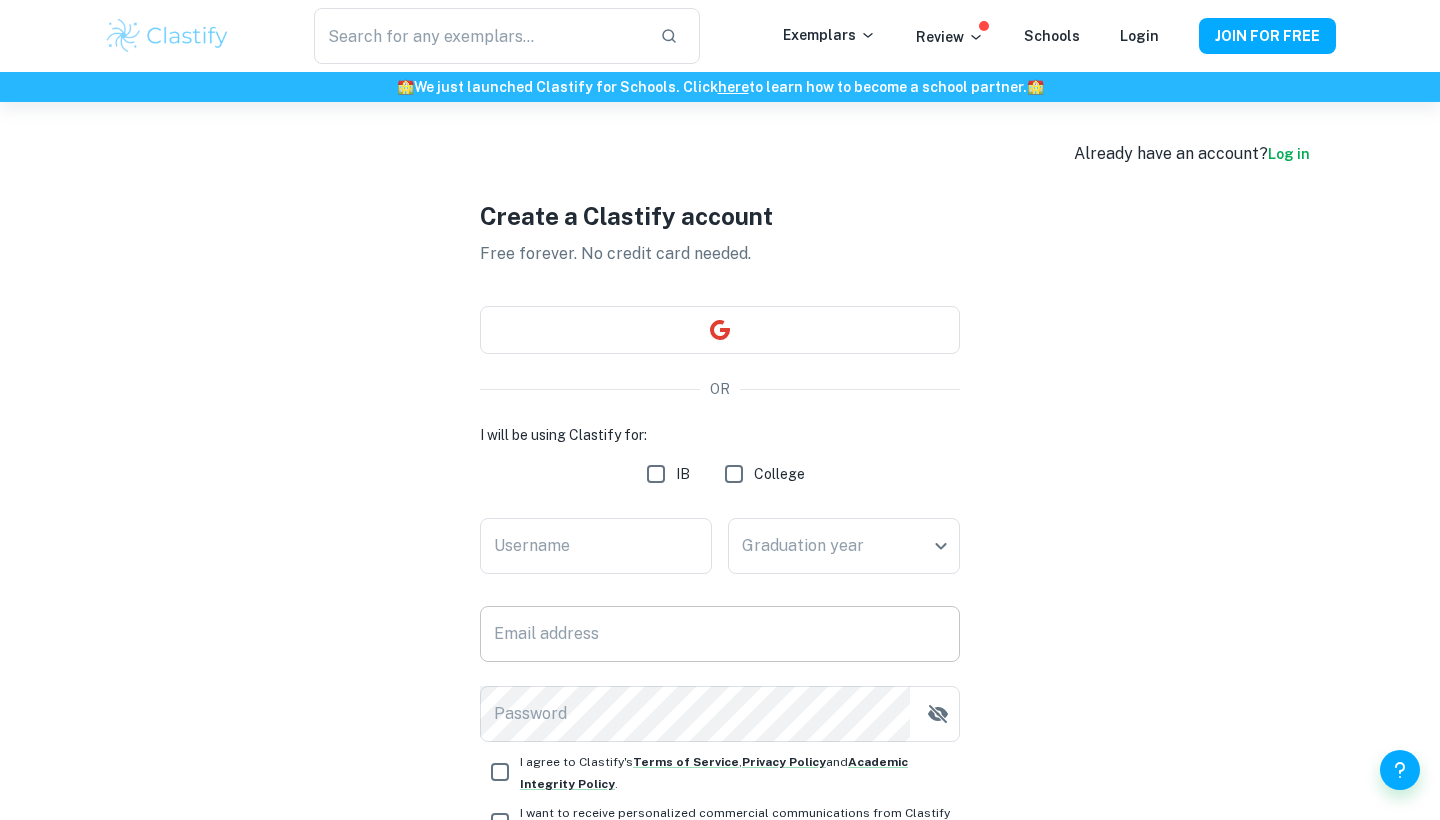 scroll, scrollTop: -1, scrollLeft: 0, axis: vertical 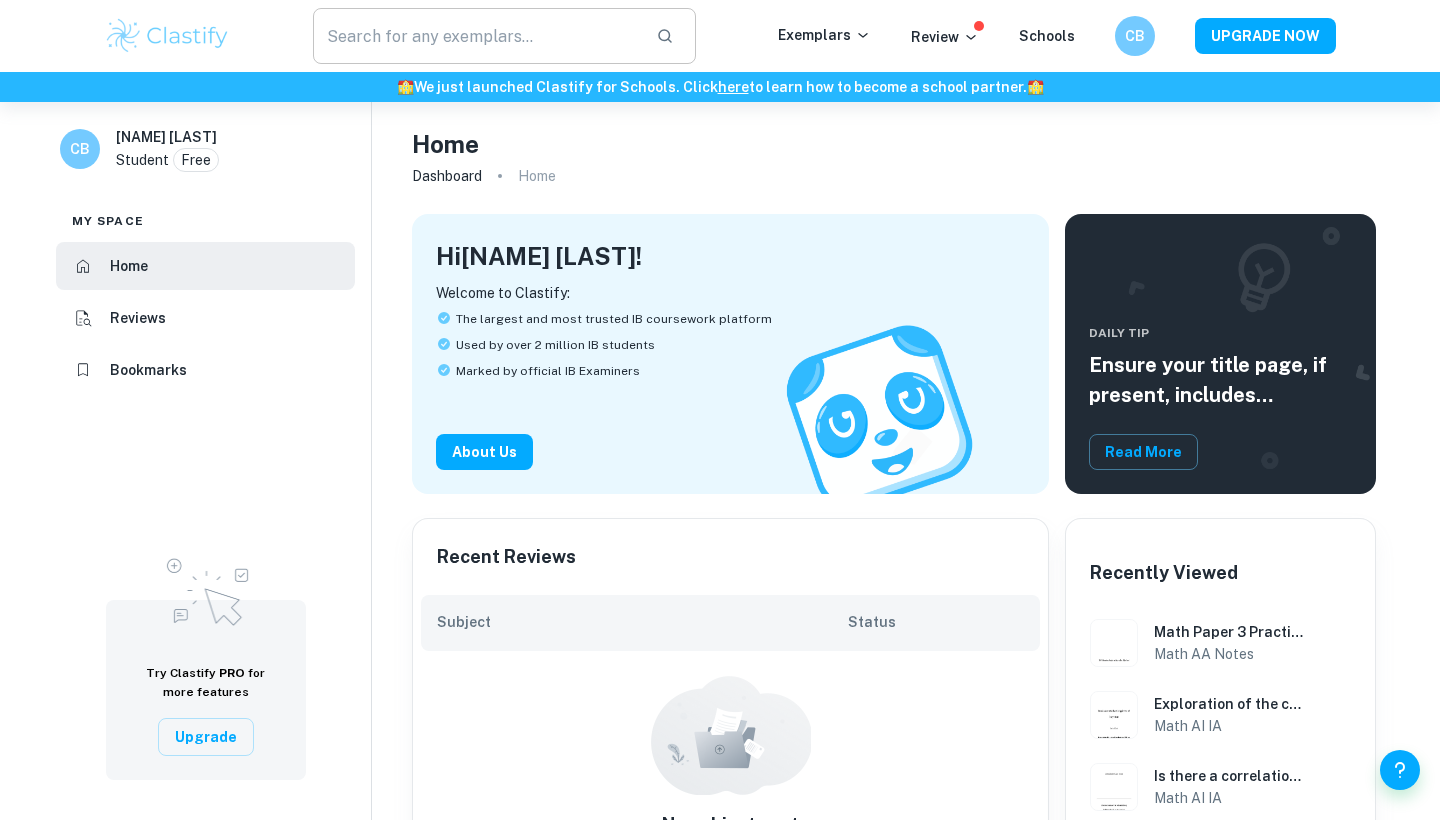 click at bounding box center (476, 36) 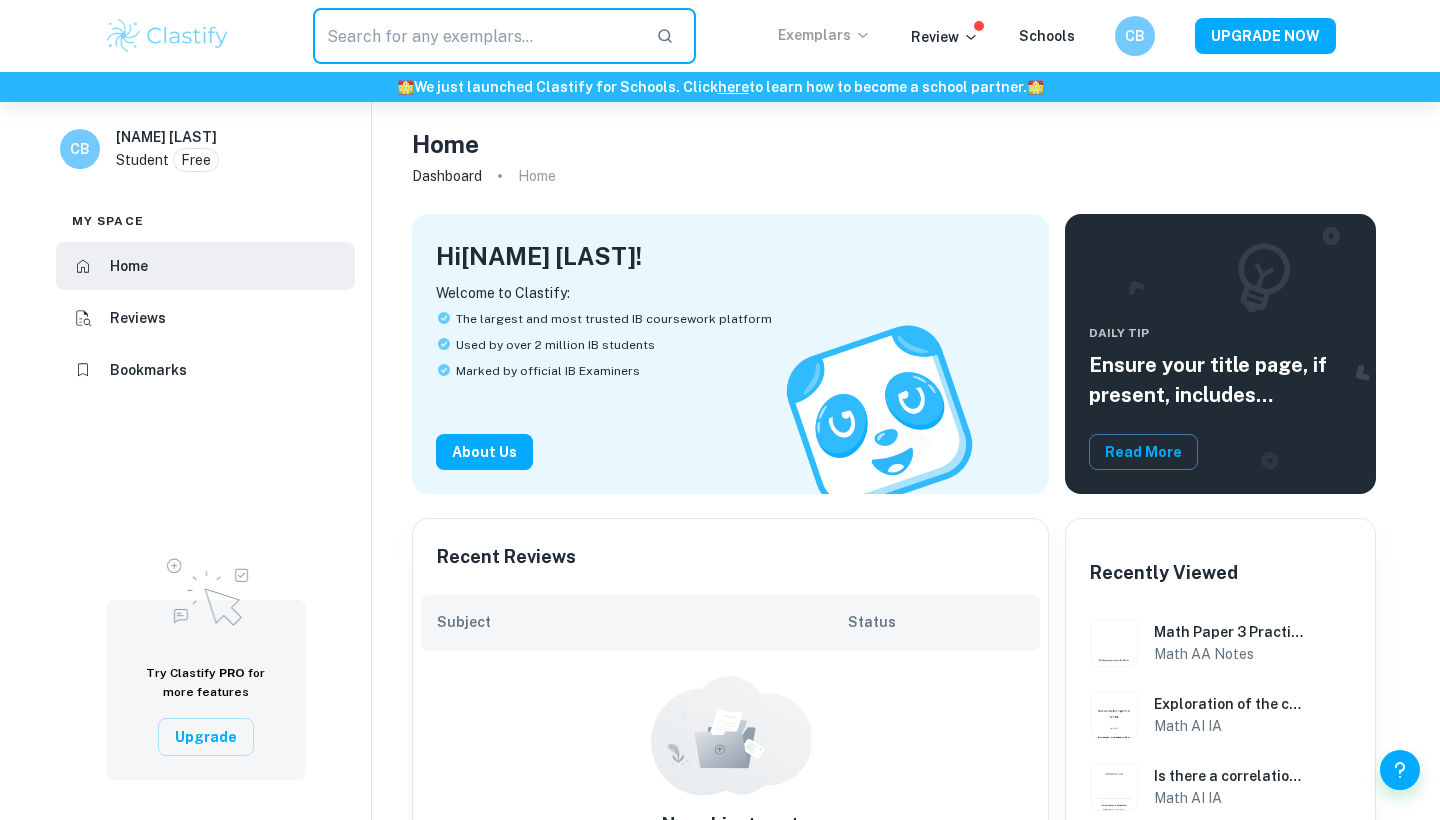 click on "Exemplars" at bounding box center [824, 35] 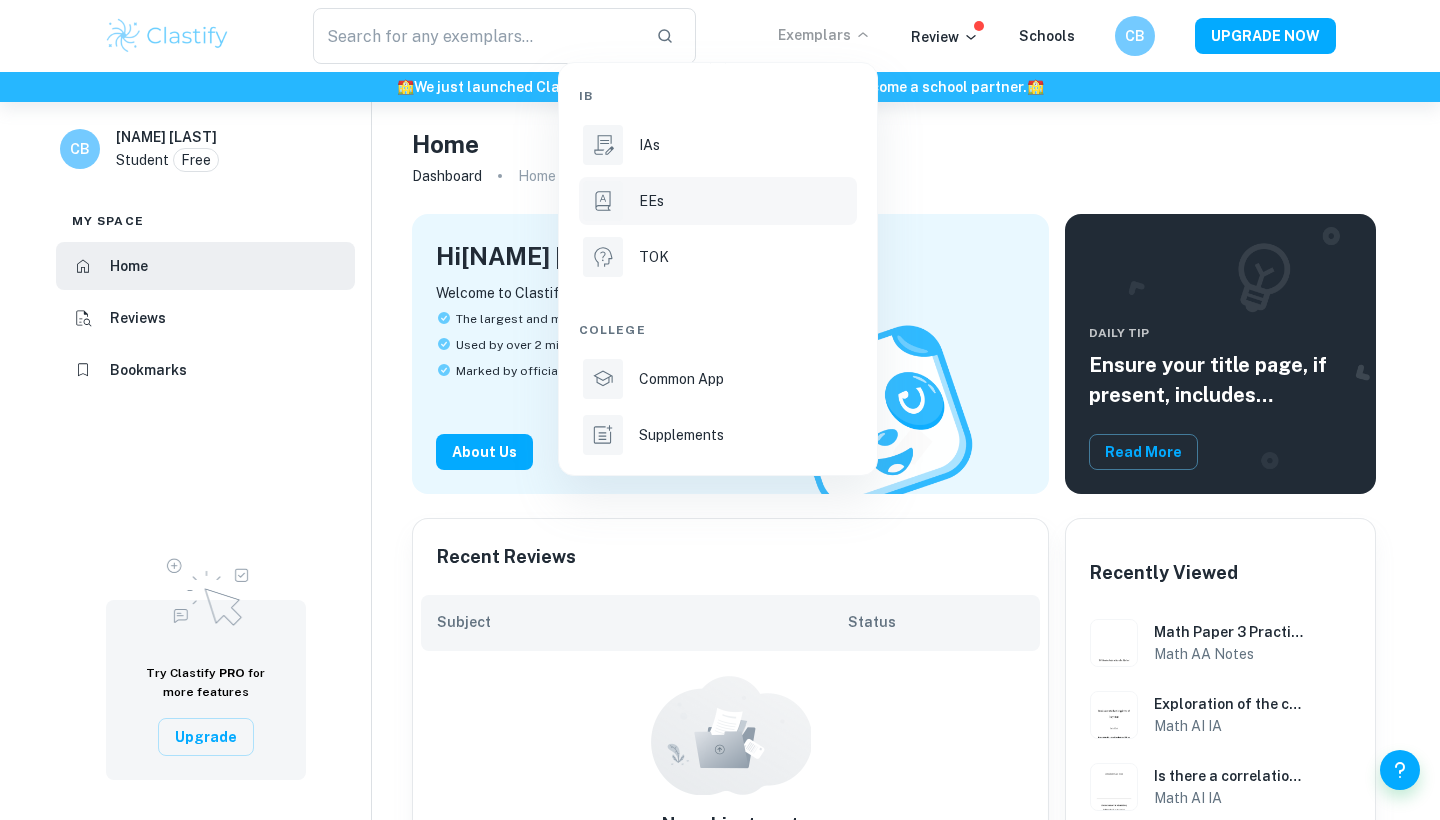 click on "EEs" at bounding box center [746, 201] 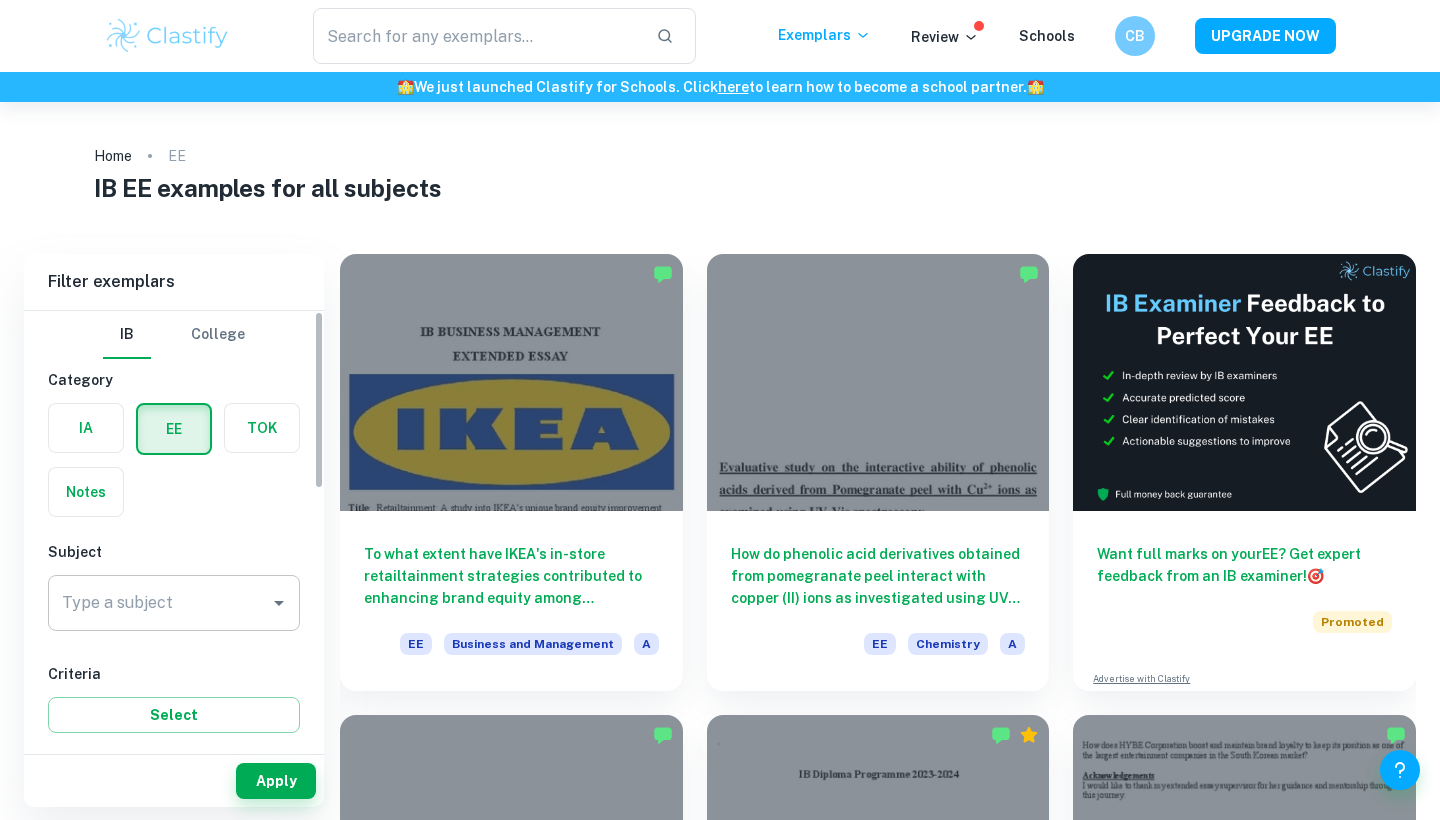 scroll, scrollTop: 0, scrollLeft: 0, axis: both 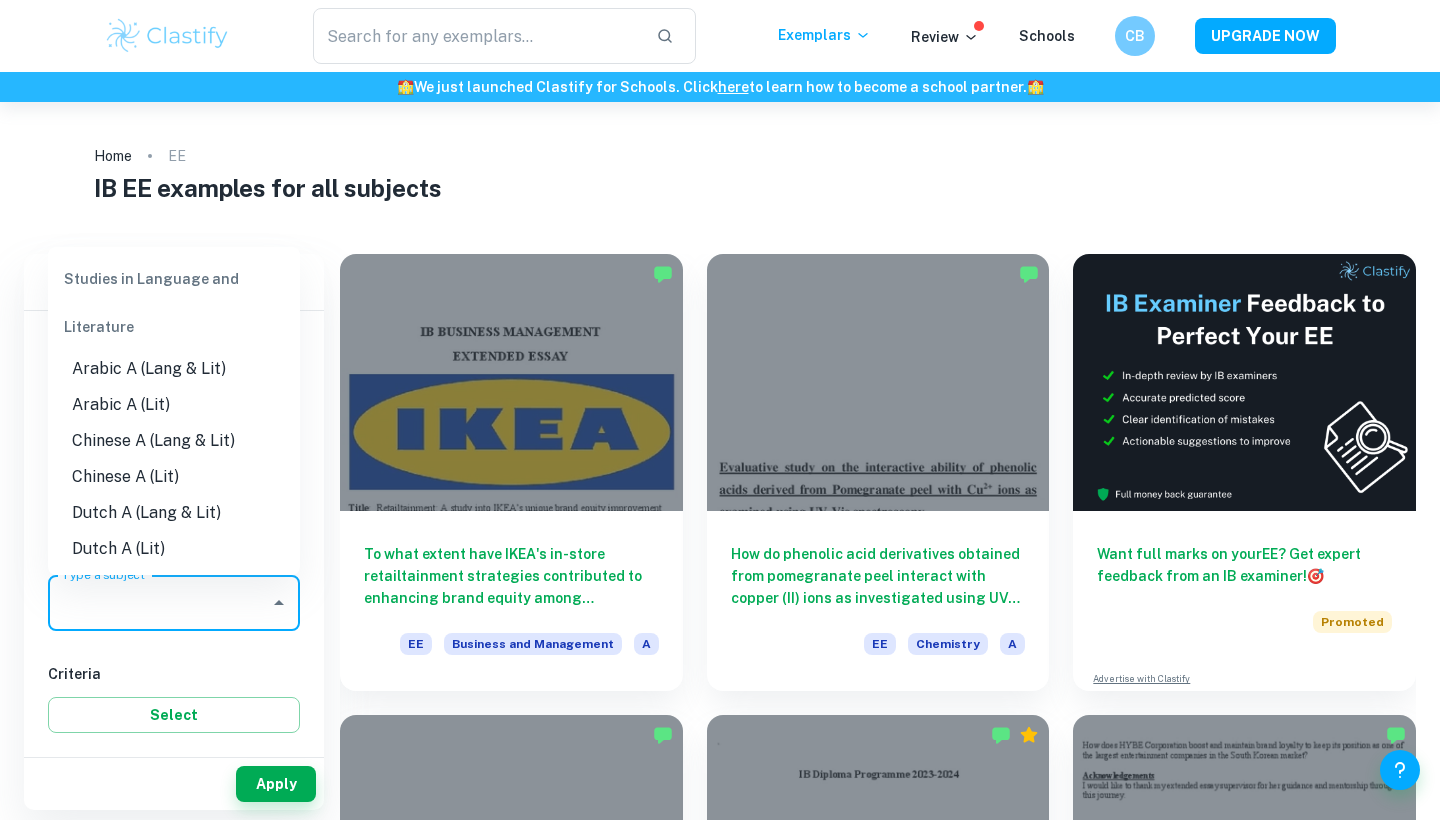 click on "Type a subject" at bounding box center [159, 603] 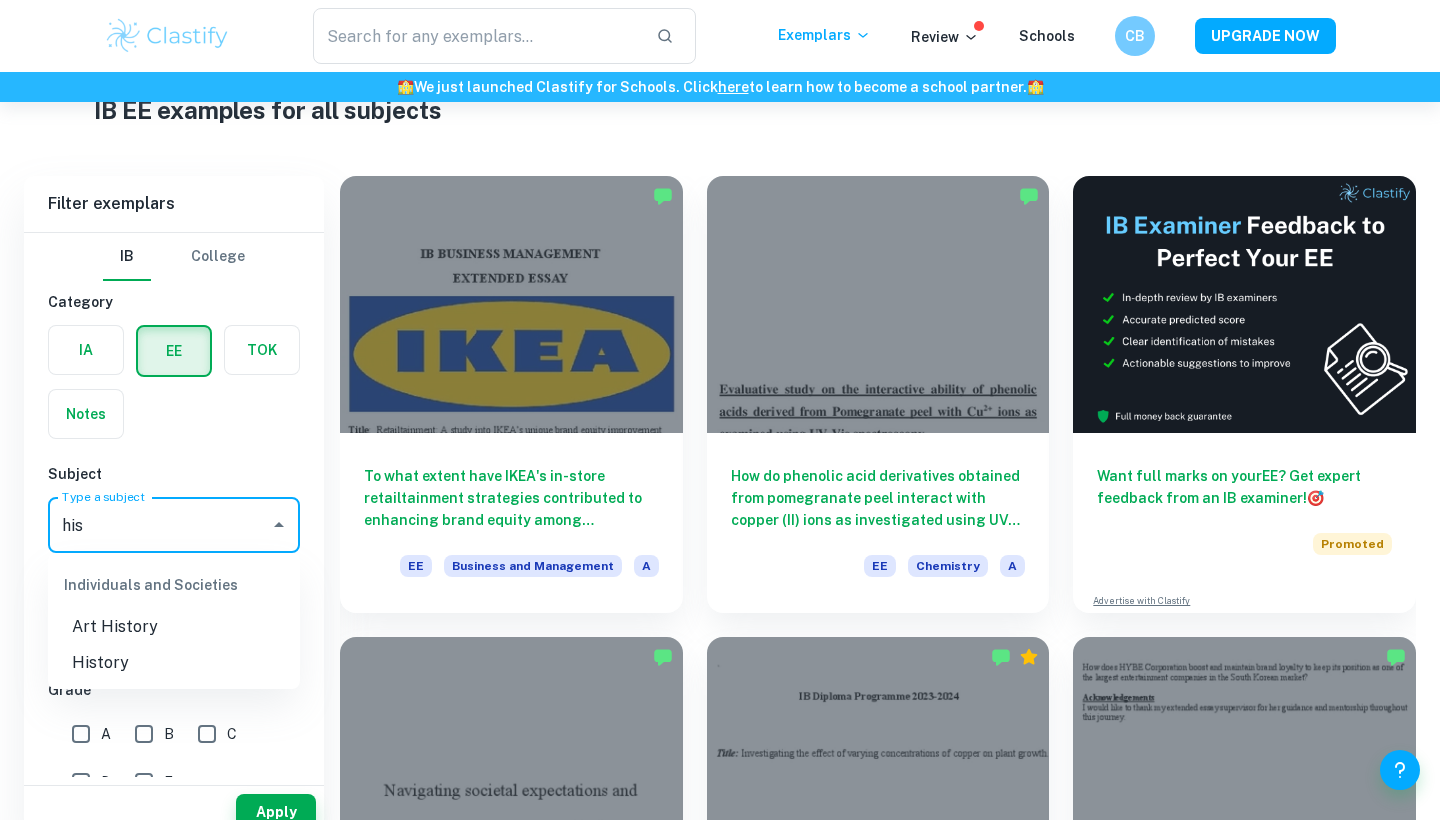 scroll, scrollTop: 106, scrollLeft: 0, axis: vertical 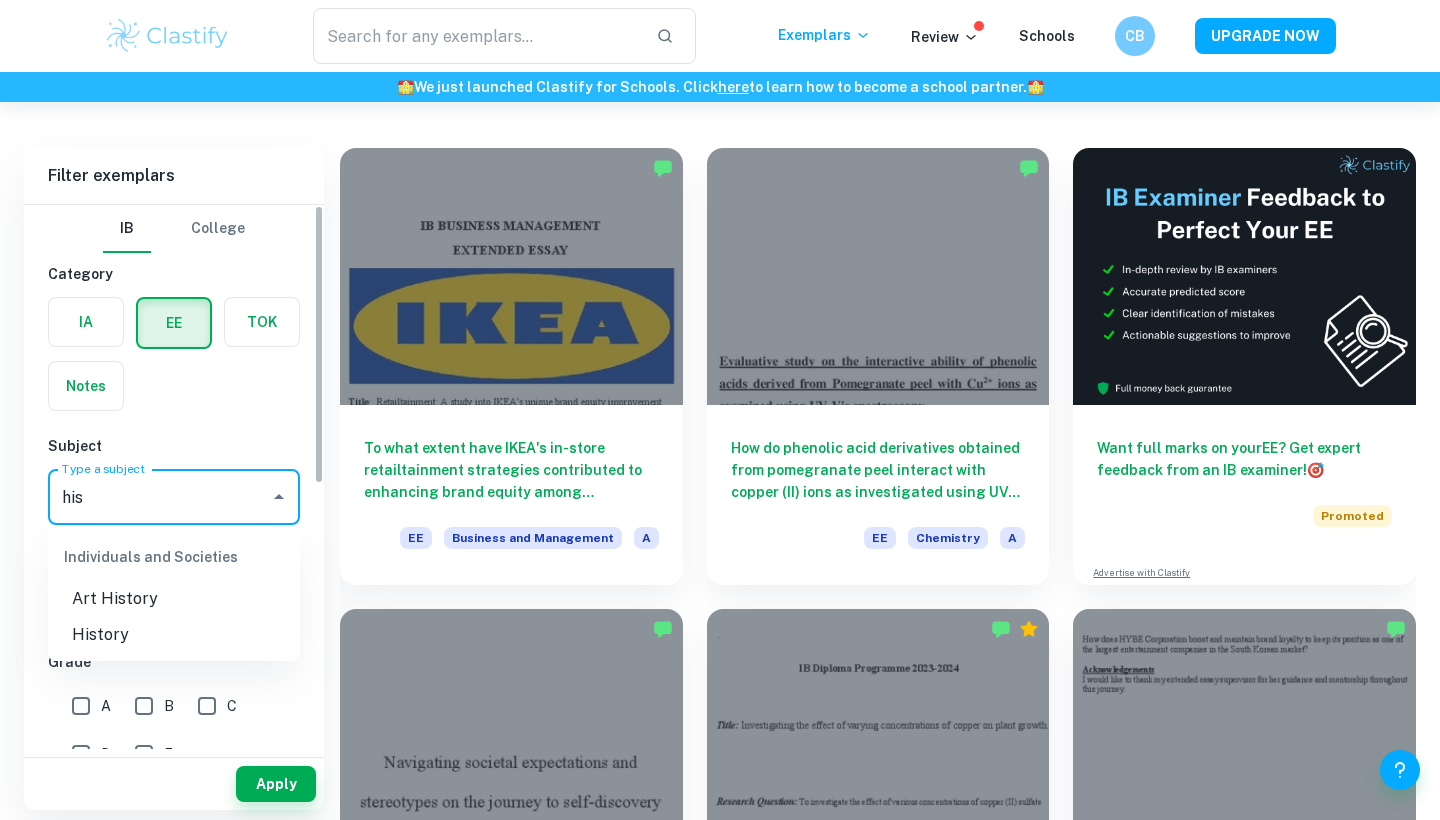 click on "History" at bounding box center [174, 635] 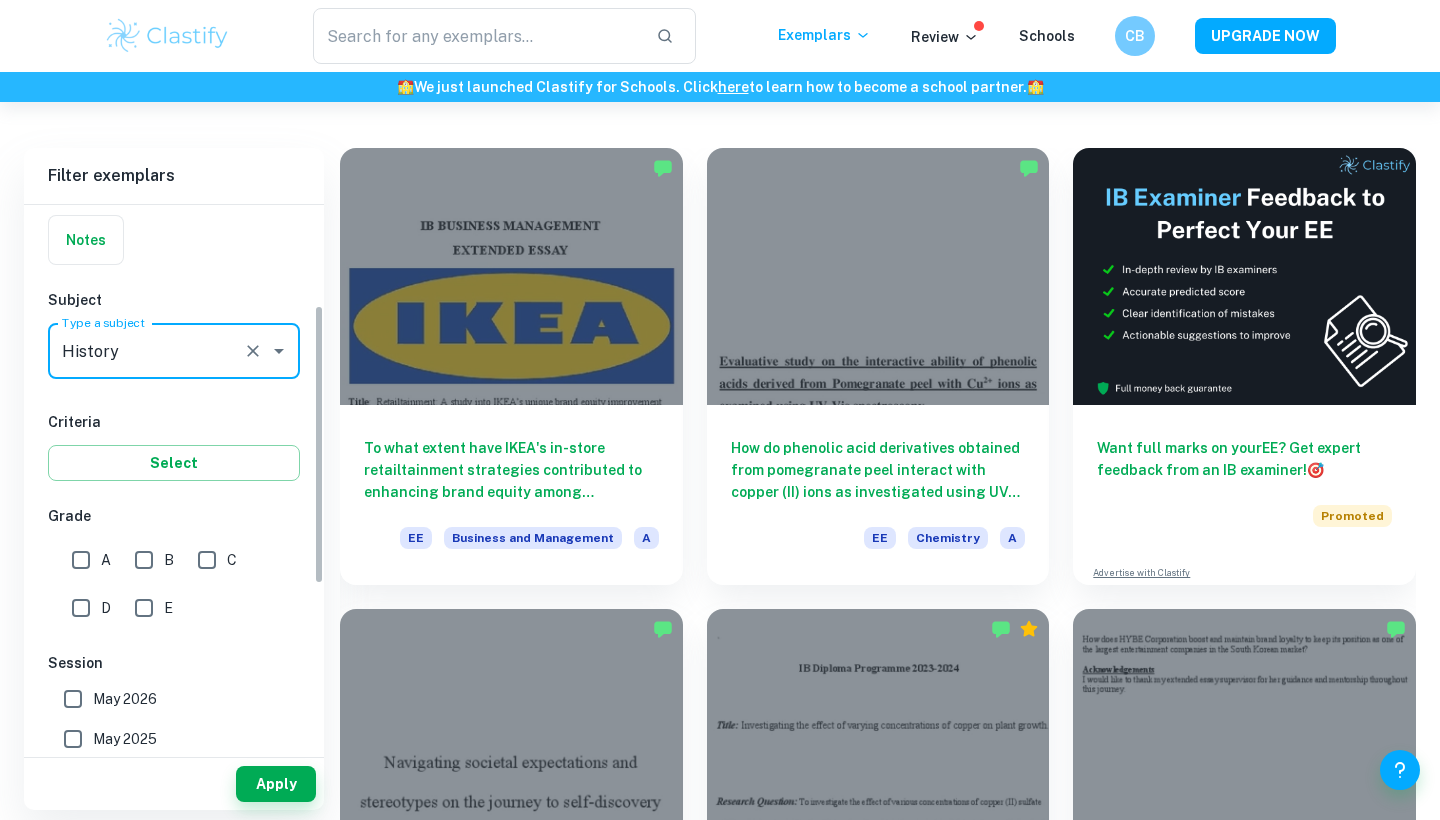 scroll, scrollTop: 203, scrollLeft: 0, axis: vertical 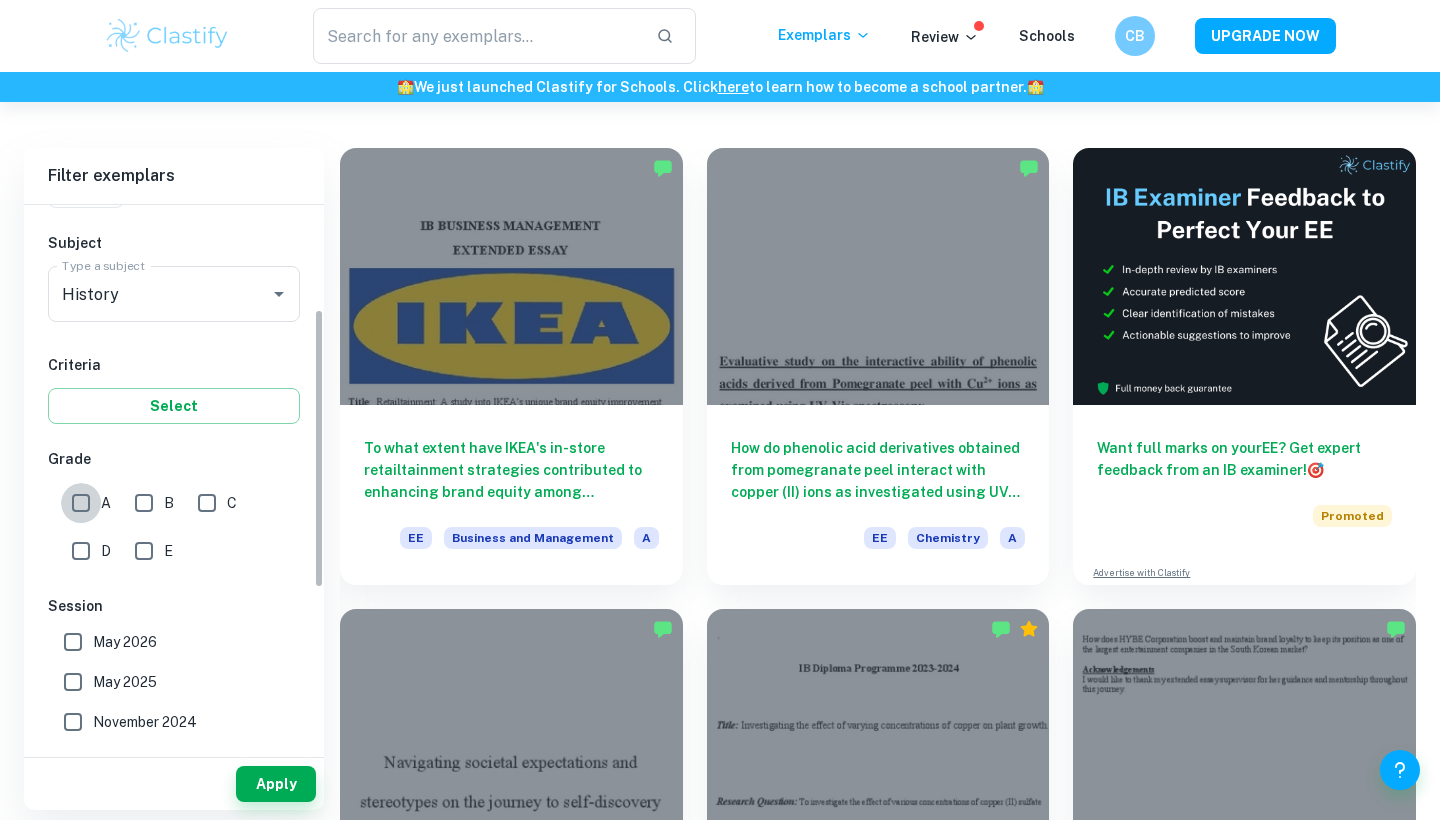 click on "A" at bounding box center [81, 503] 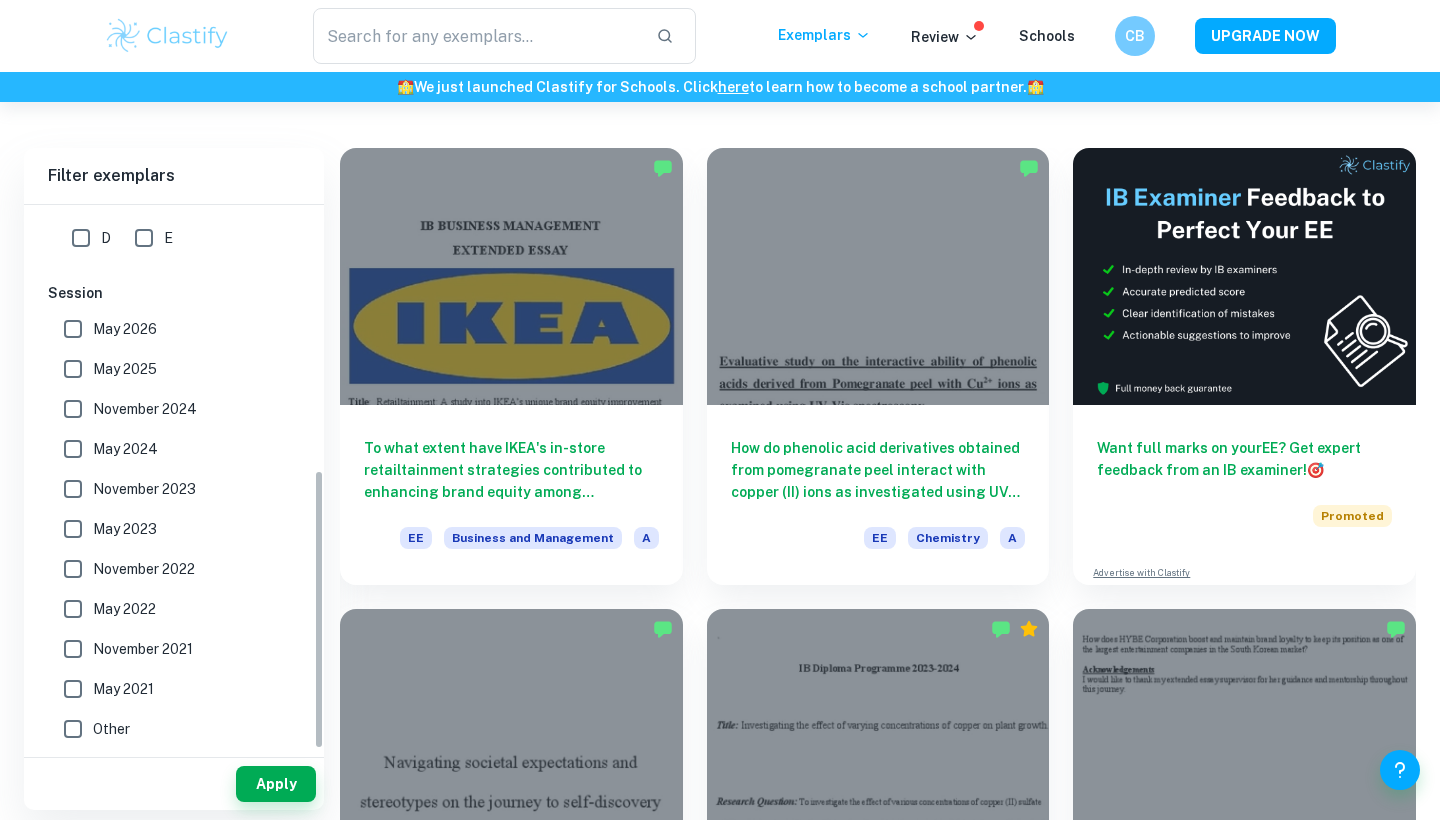 scroll, scrollTop: 516, scrollLeft: 0, axis: vertical 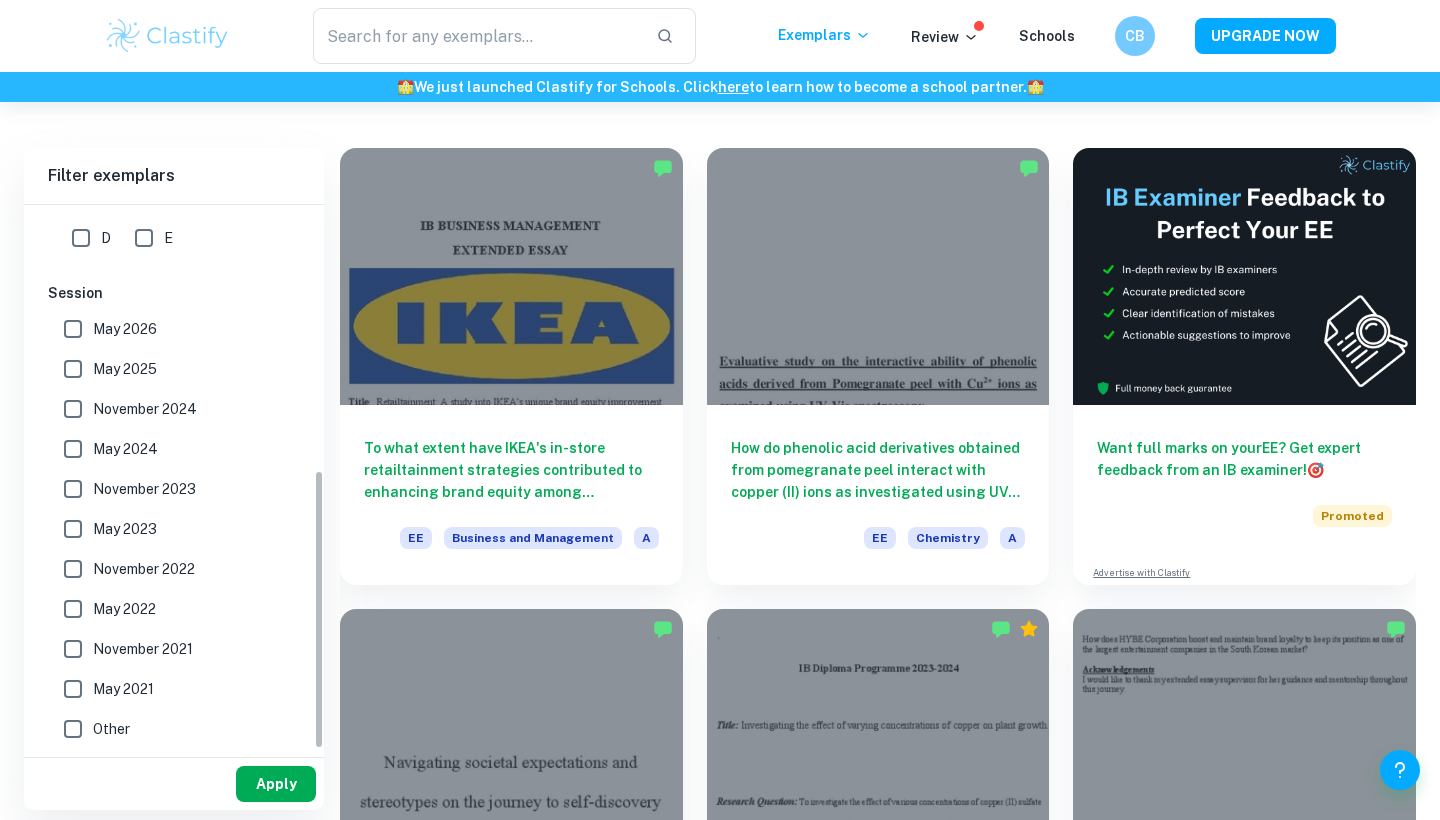 click on "Apply" at bounding box center [276, 784] 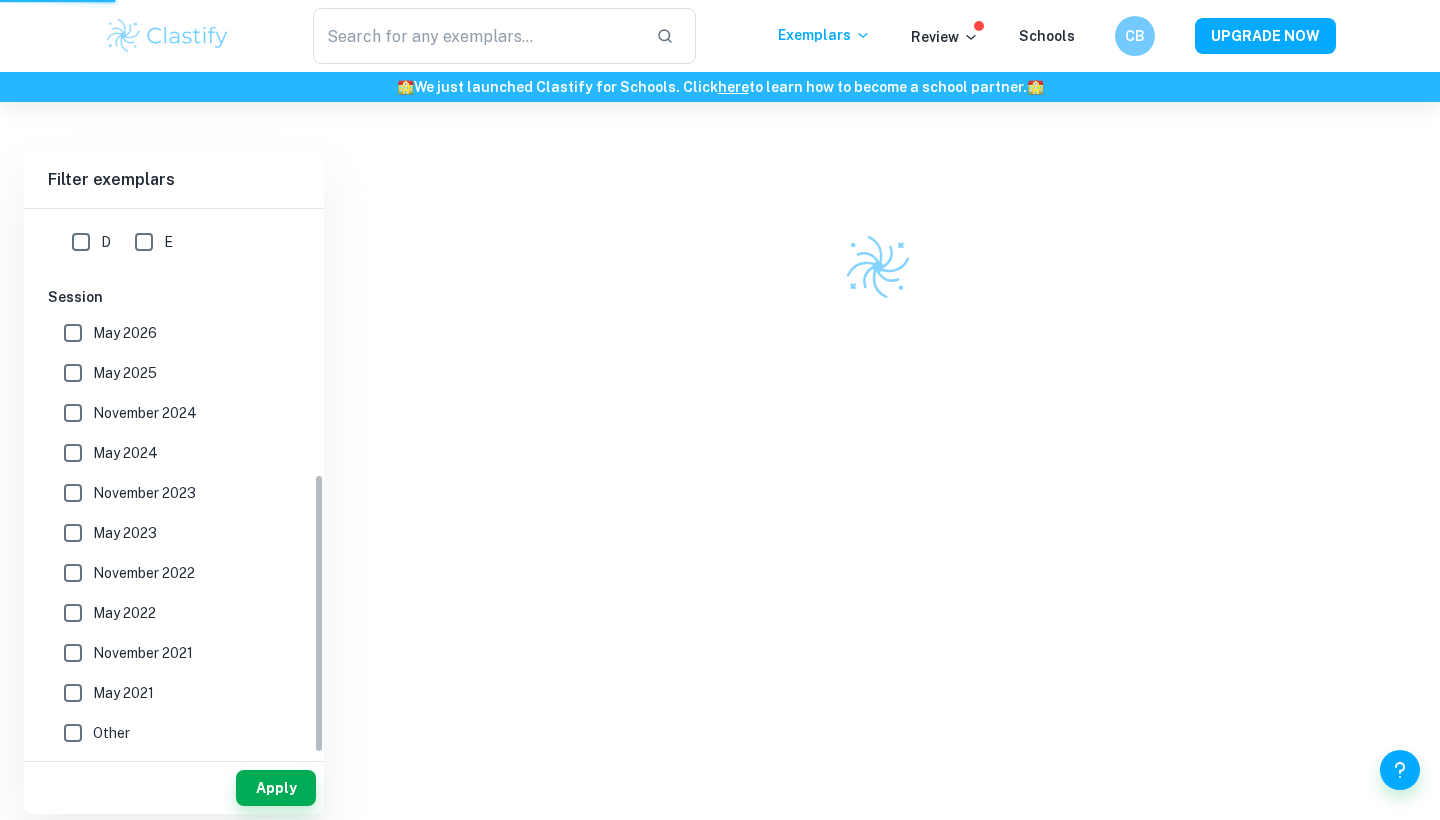 scroll, scrollTop: 102, scrollLeft: 0, axis: vertical 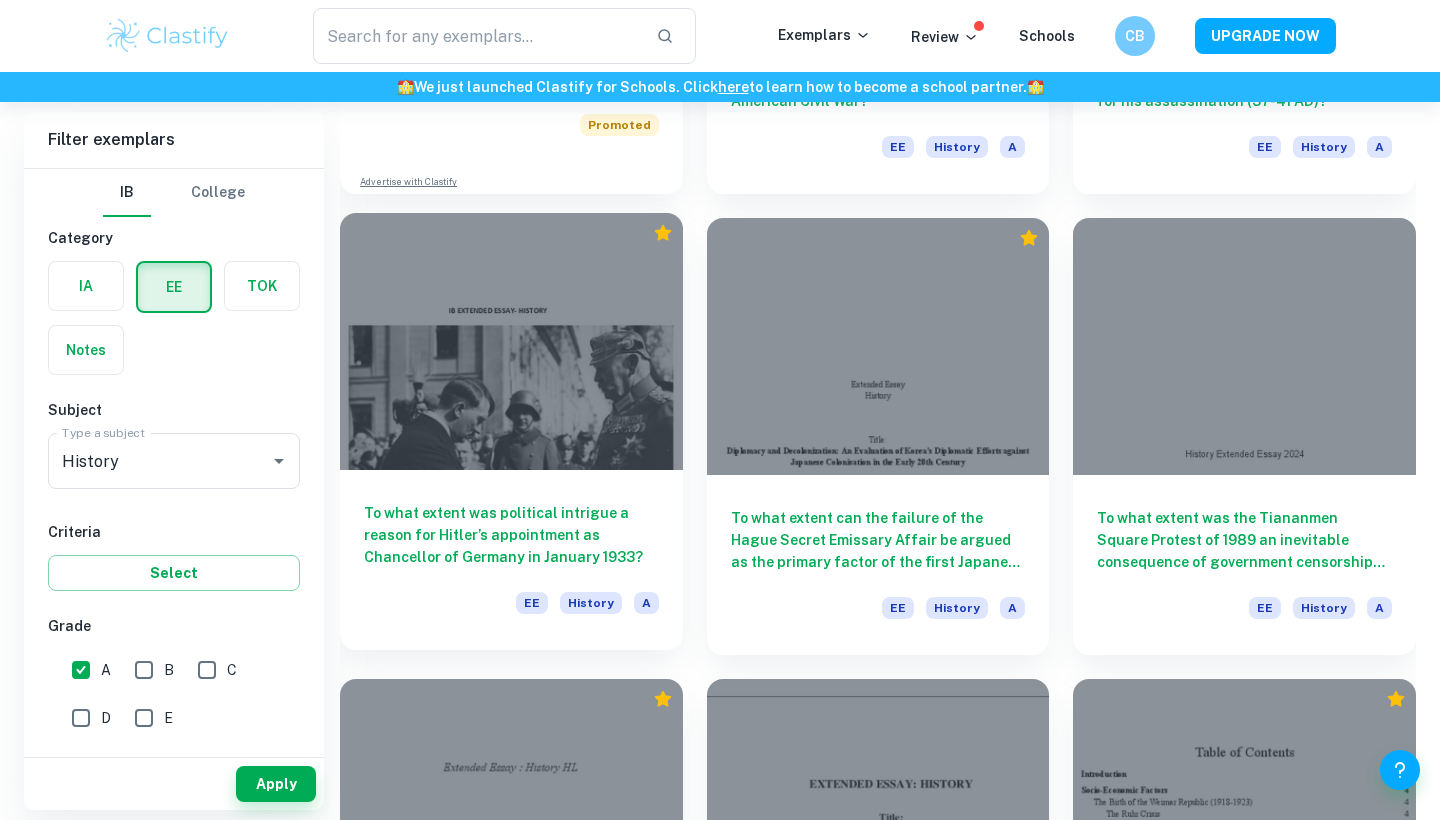 click on "To what extent was political intrigue a reason for Hitler’s appointment as       Chancellor of Germany in January 1933?" at bounding box center [511, 535] 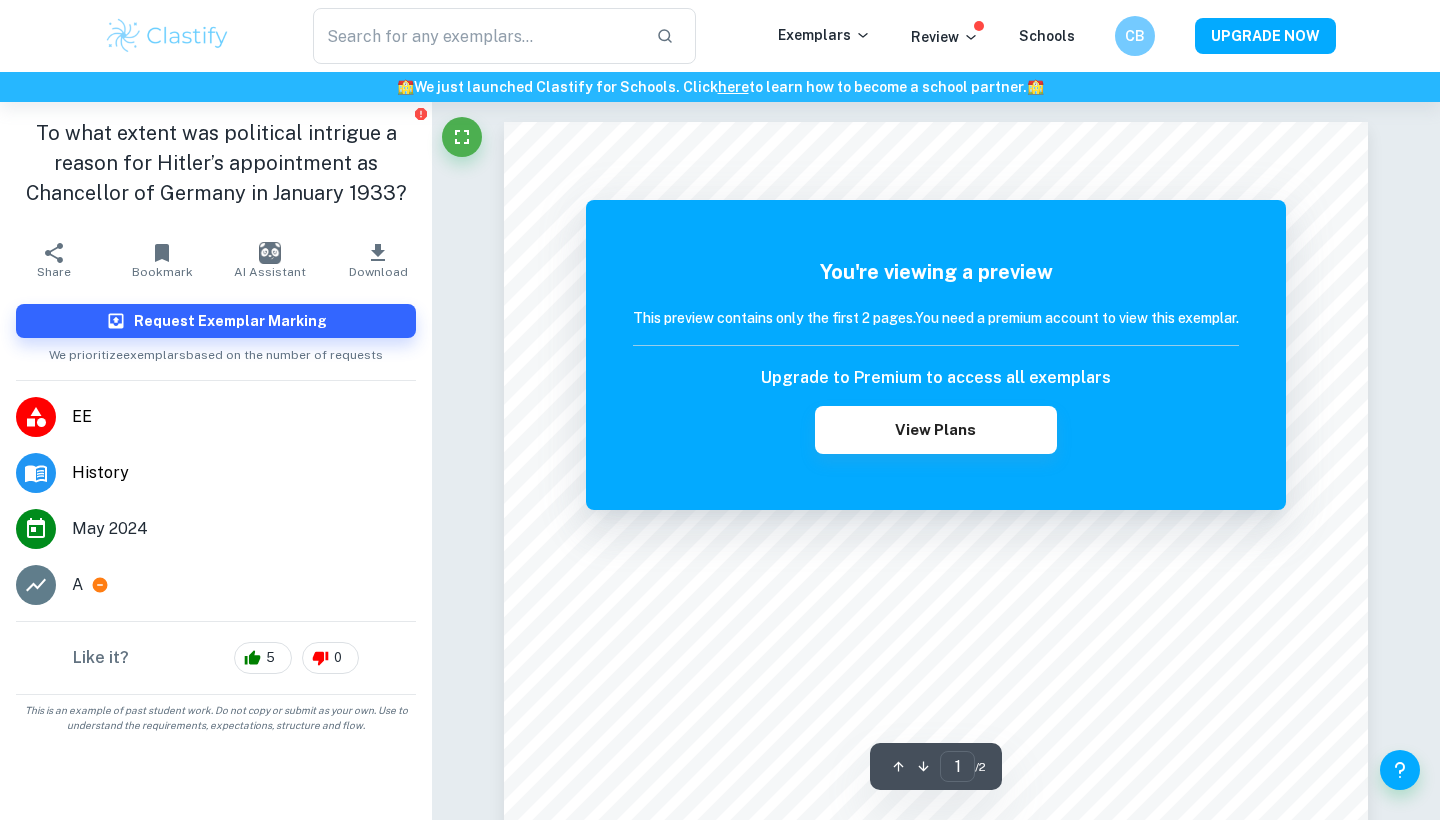 scroll, scrollTop: 0, scrollLeft: 0, axis: both 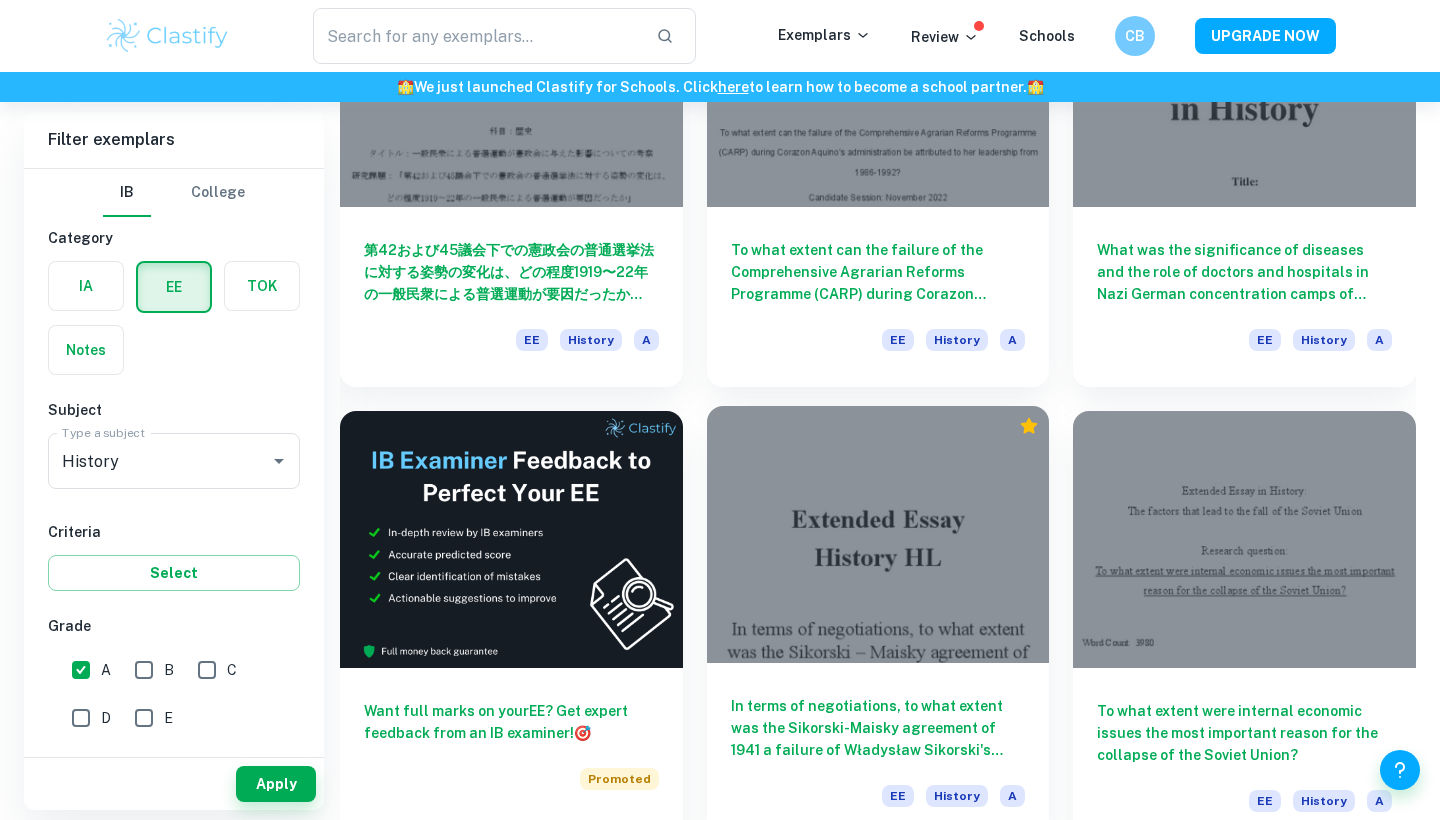 click on "In terms of negotiations, to what extent was the Sikorski-Maisky agreement of 1941 a failure of Władysław Sikorski's Polish Government in Exile? EE History A" at bounding box center [878, 753] 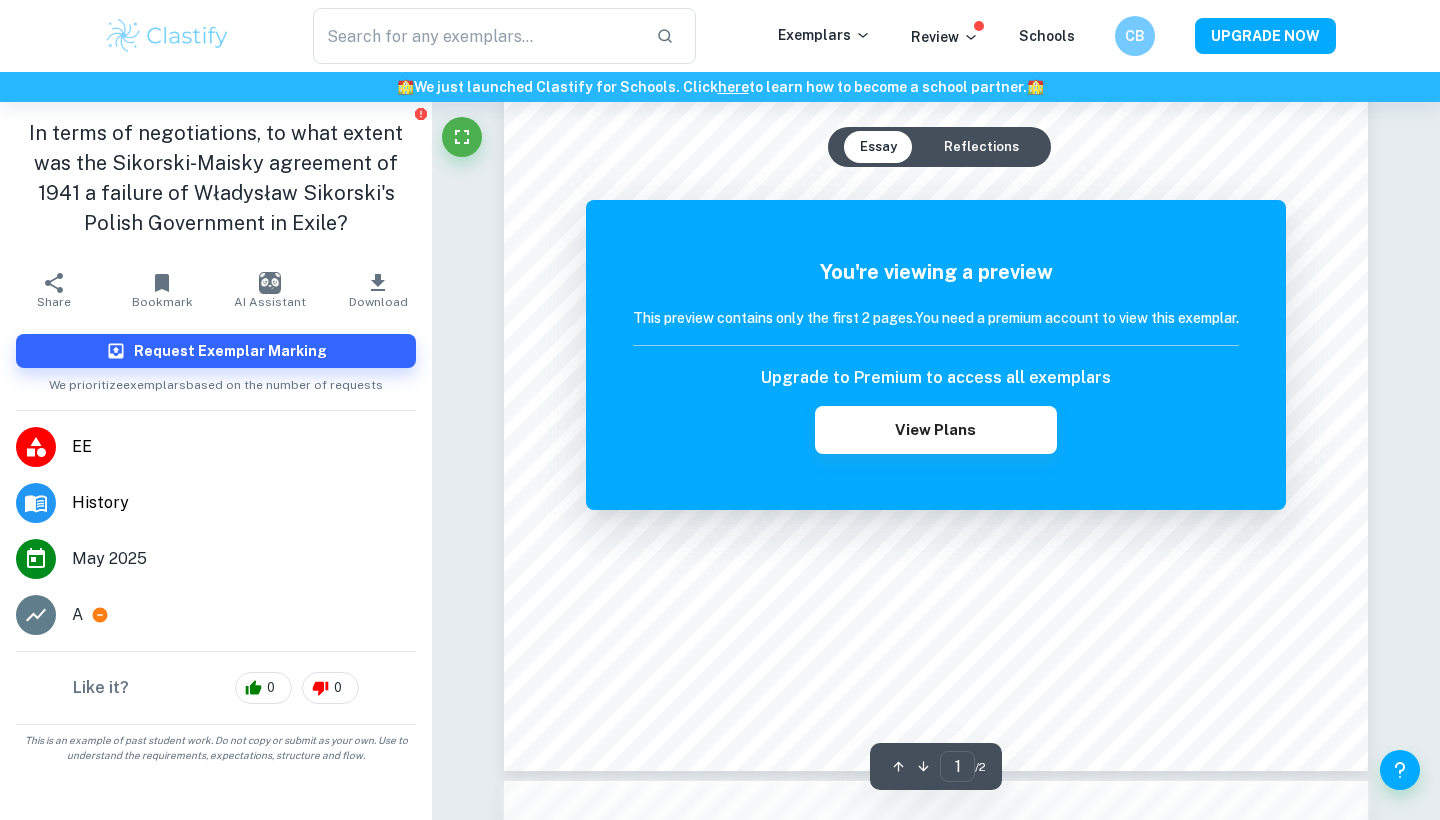scroll, scrollTop: 574, scrollLeft: 0, axis: vertical 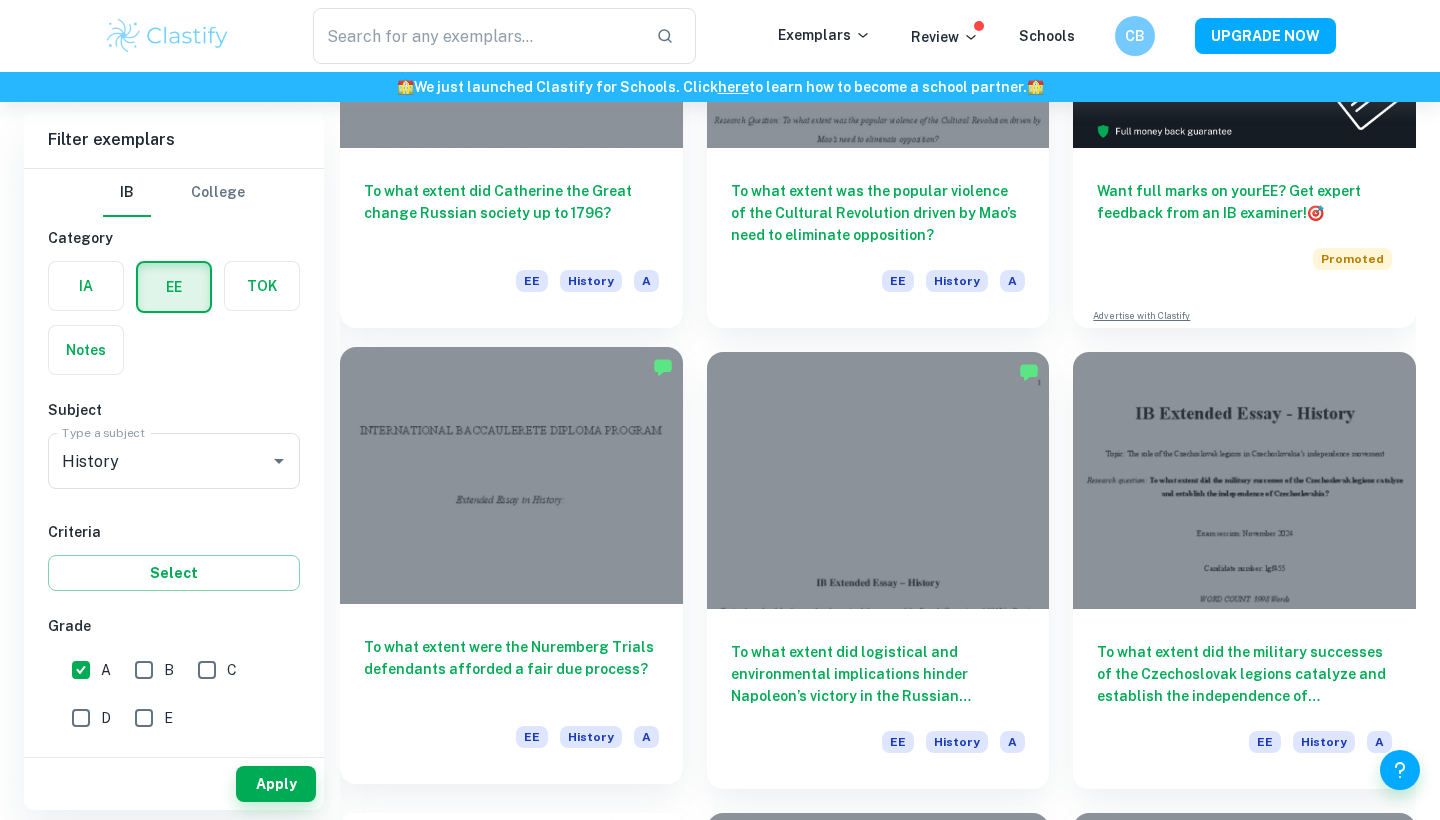 click at bounding box center [511, 475] 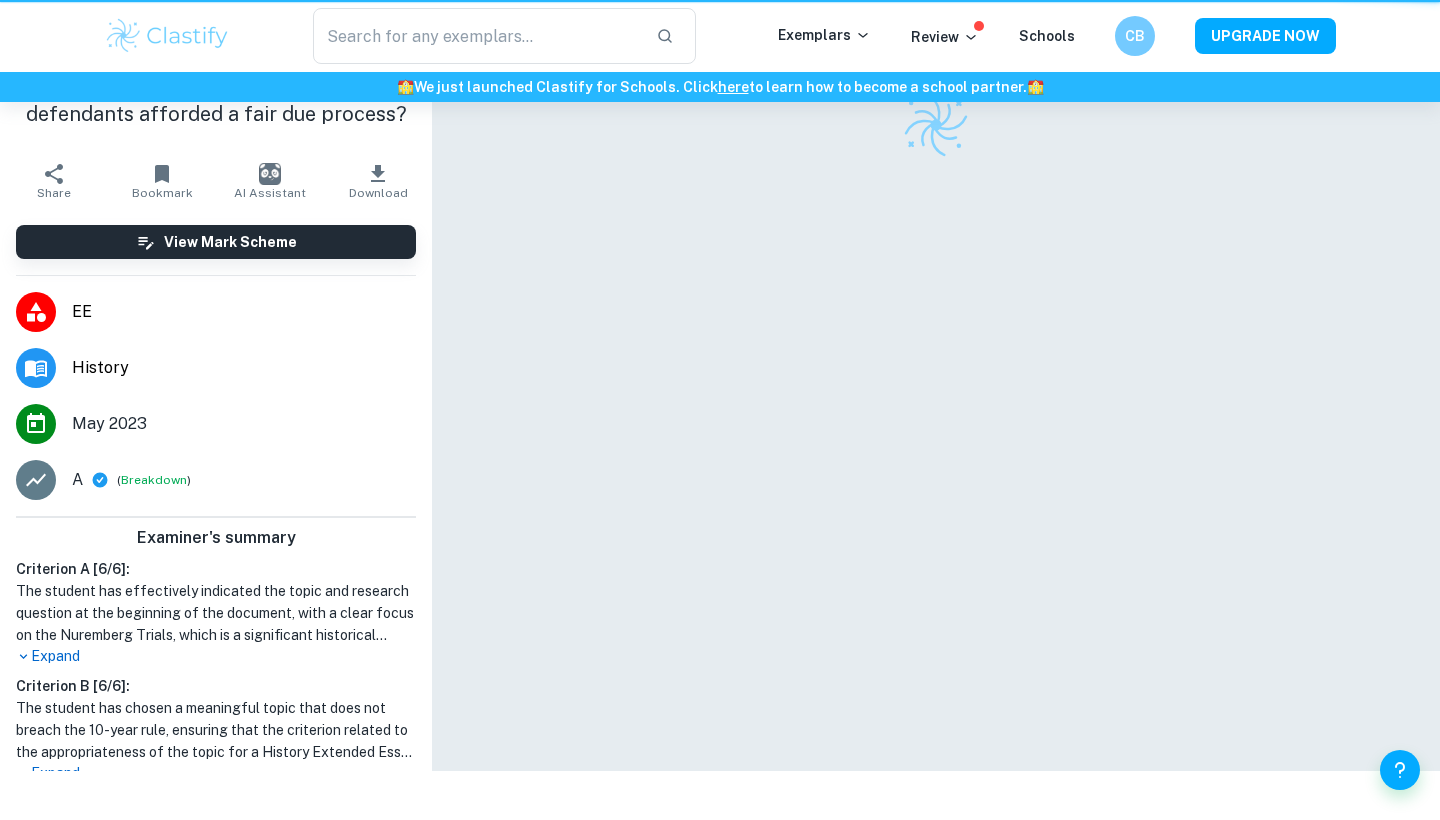 scroll, scrollTop: 0, scrollLeft: 0, axis: both 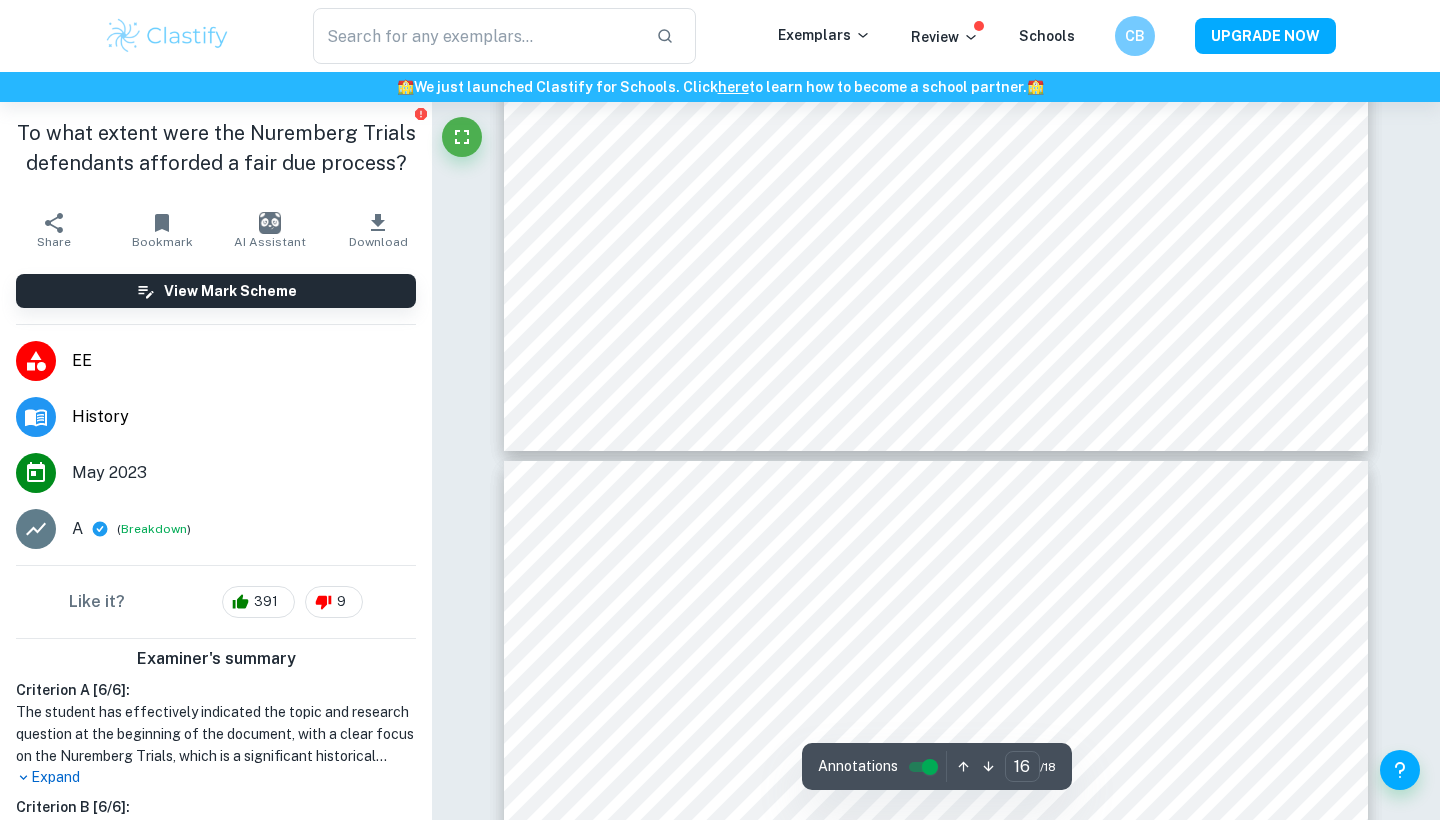 type on "17" 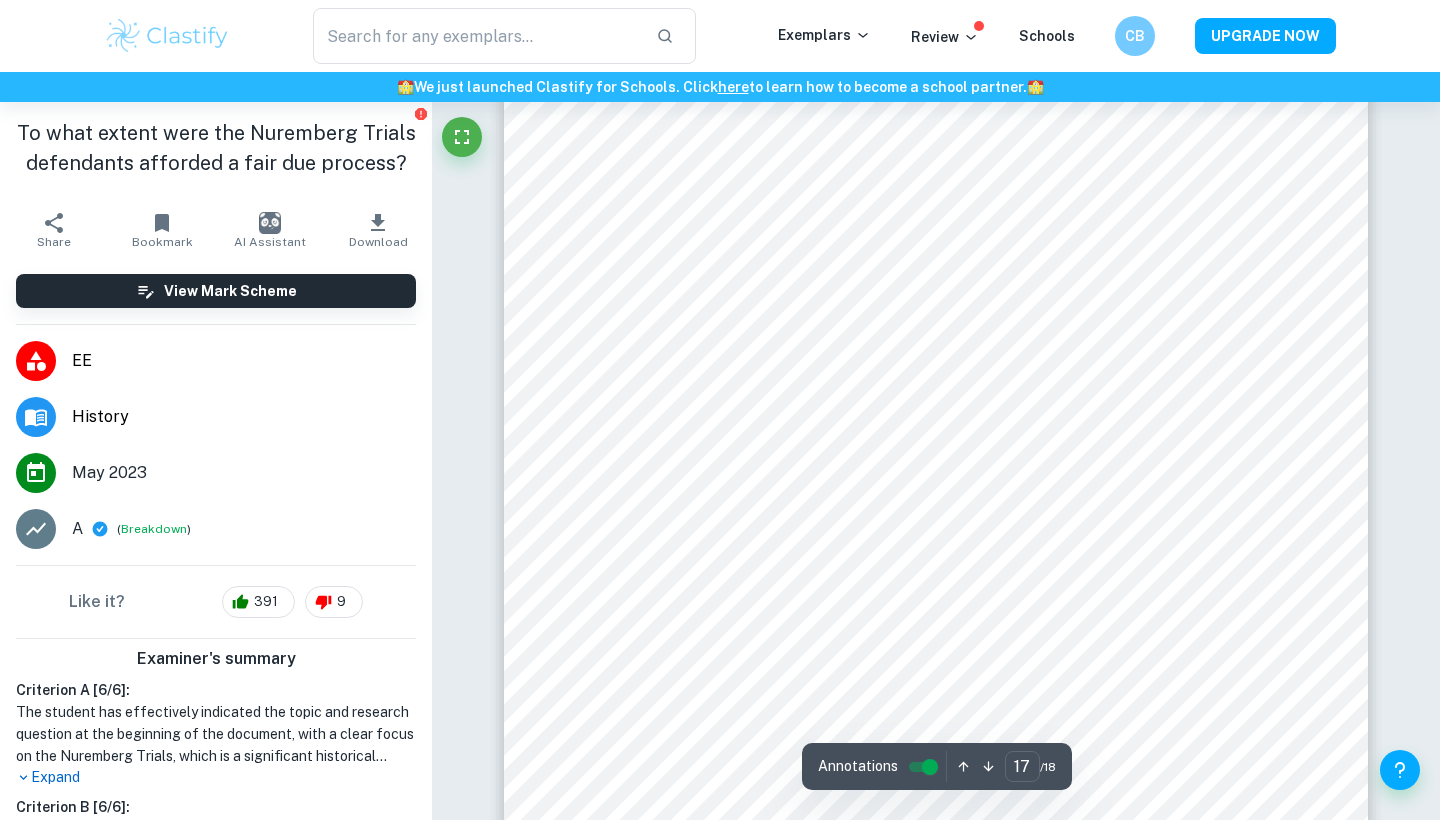 scroll, scrollTop: 20460, scrollLeft: 0, axis: vertical 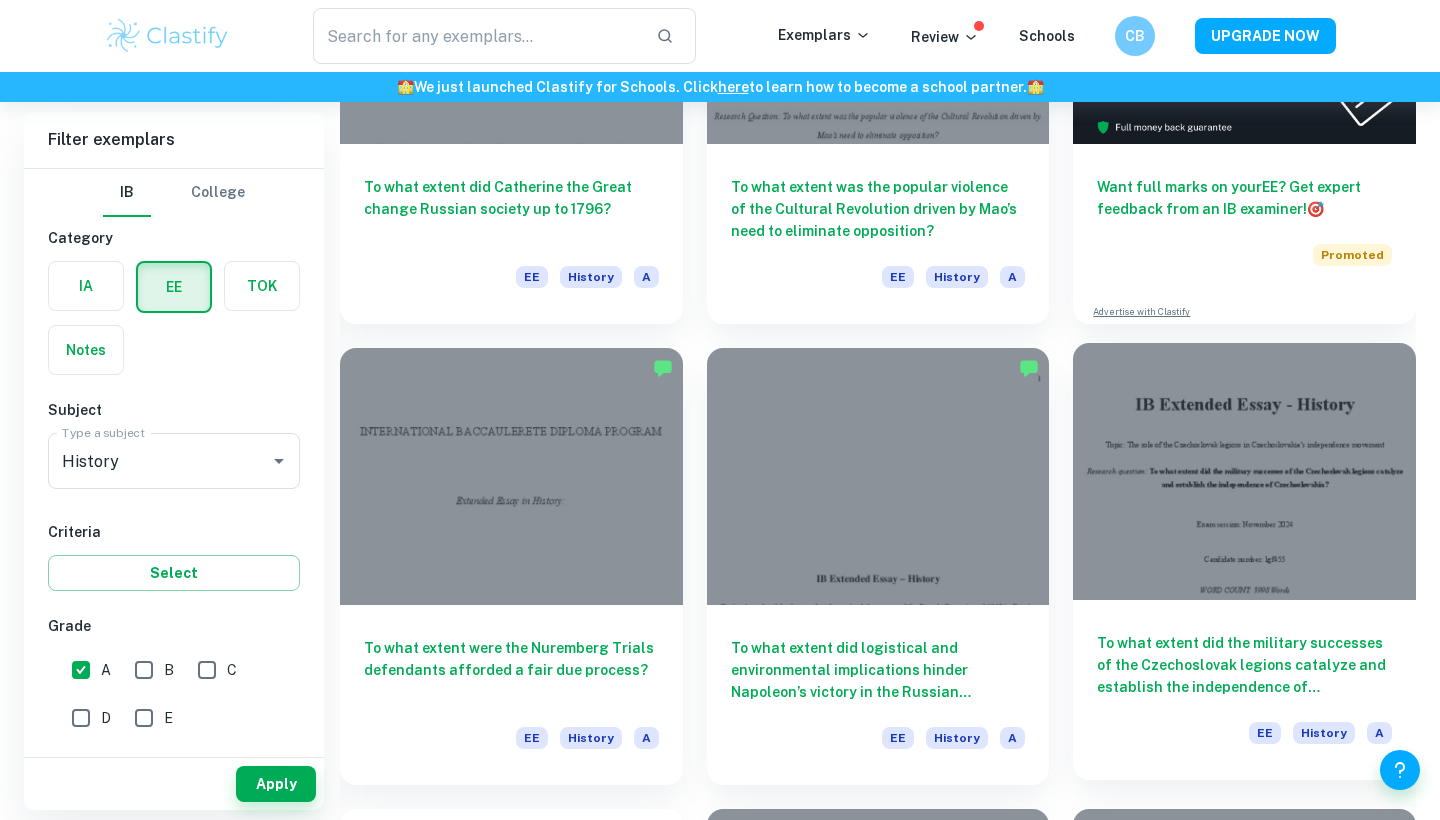 click at bounding box center (1244, 471) 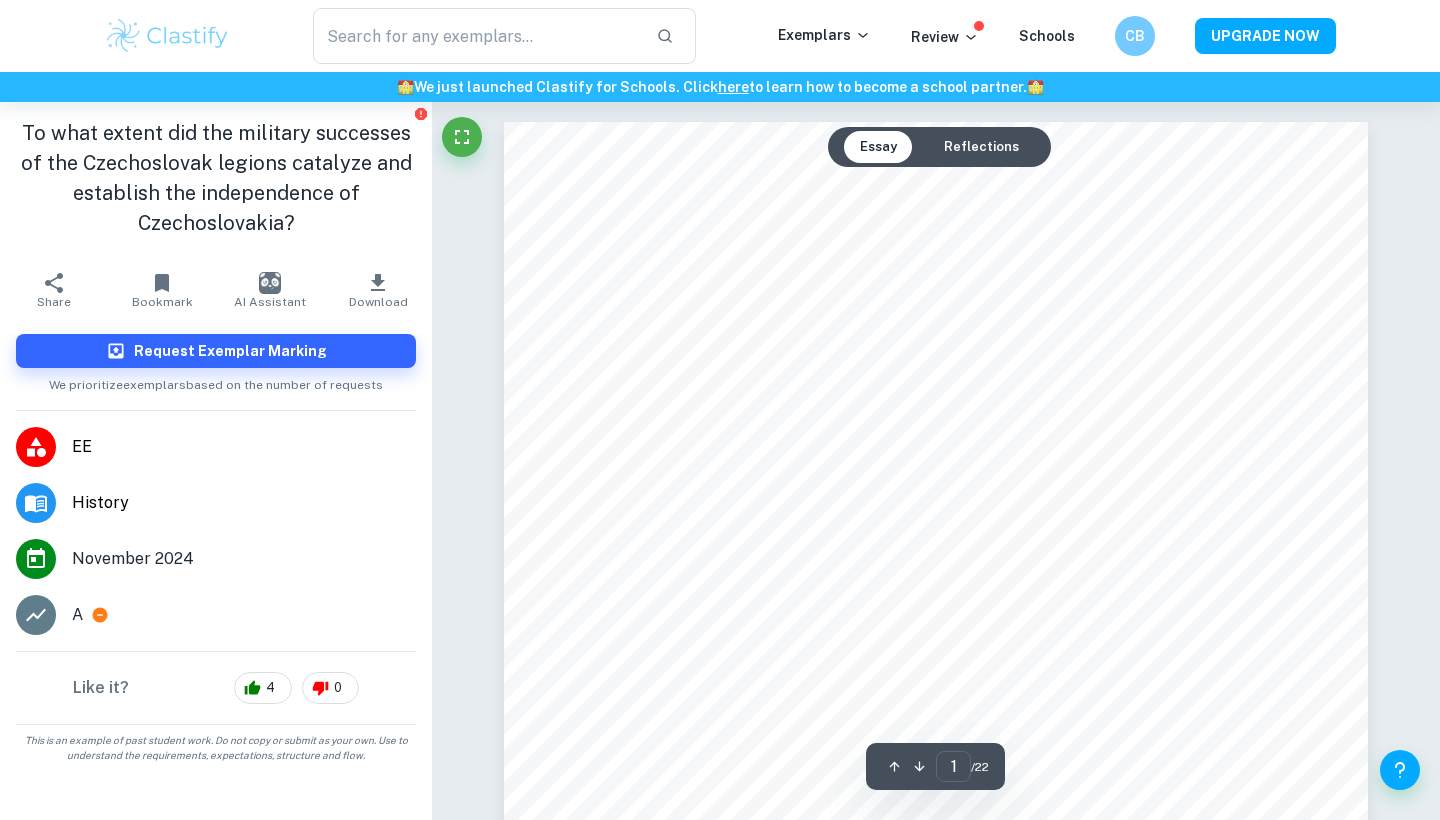 scroll, scrollTop: 6, scrollLeft: 0, axis: vertical 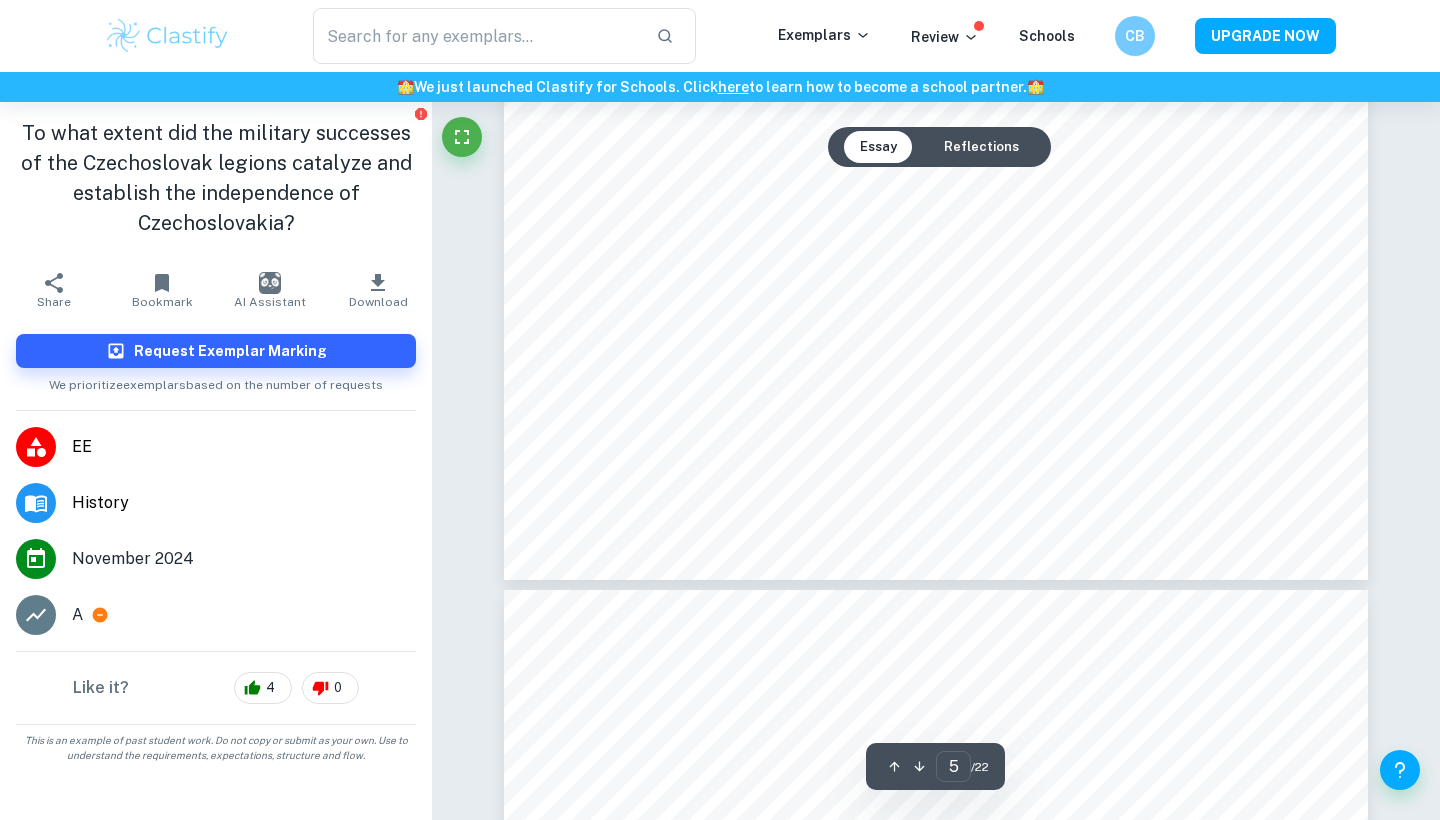 click on "Reflections" at bounding box center [981, 147] 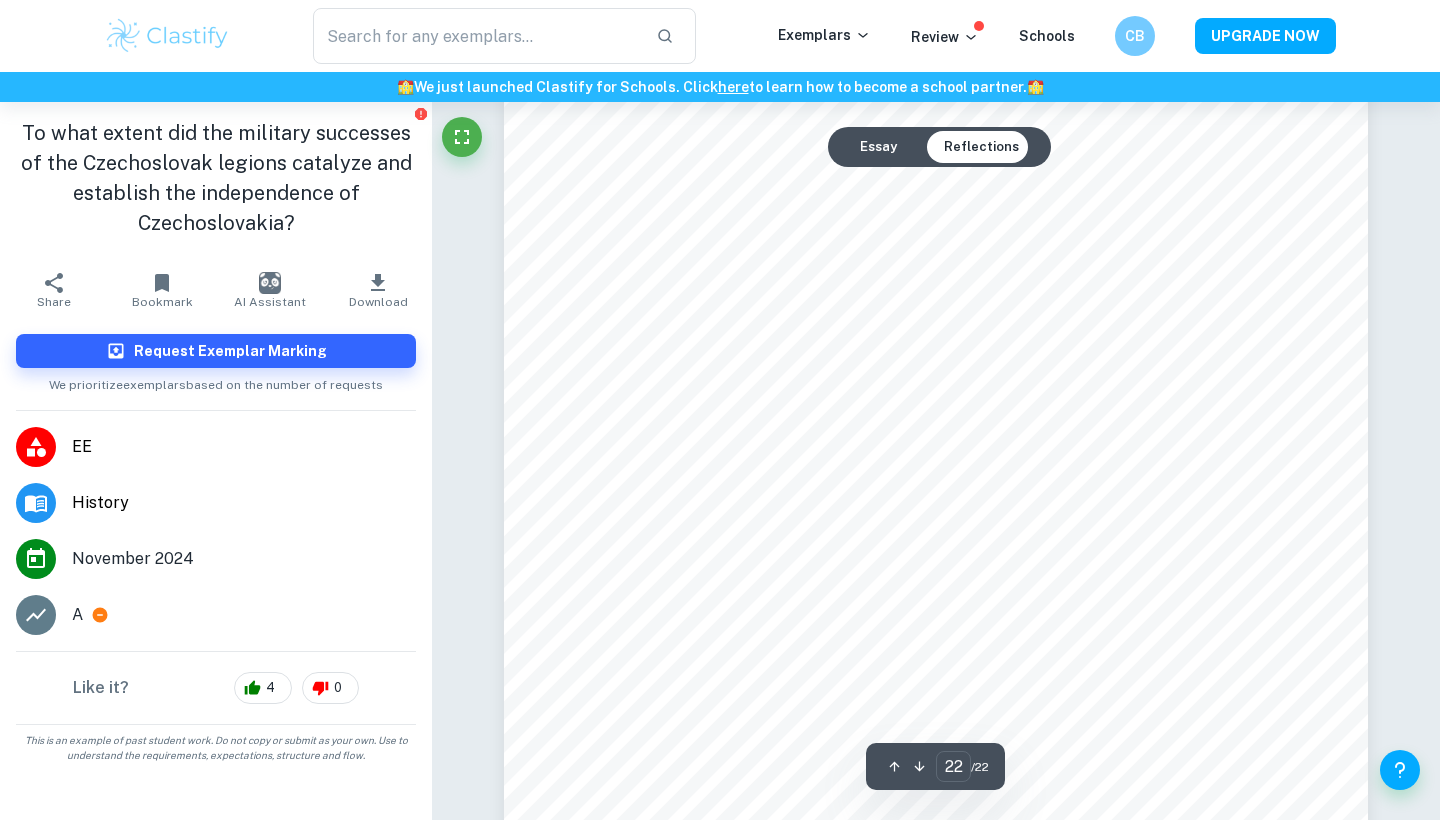scroll, scrollTop: 24291, scrollLeft: 0, axis: vertical 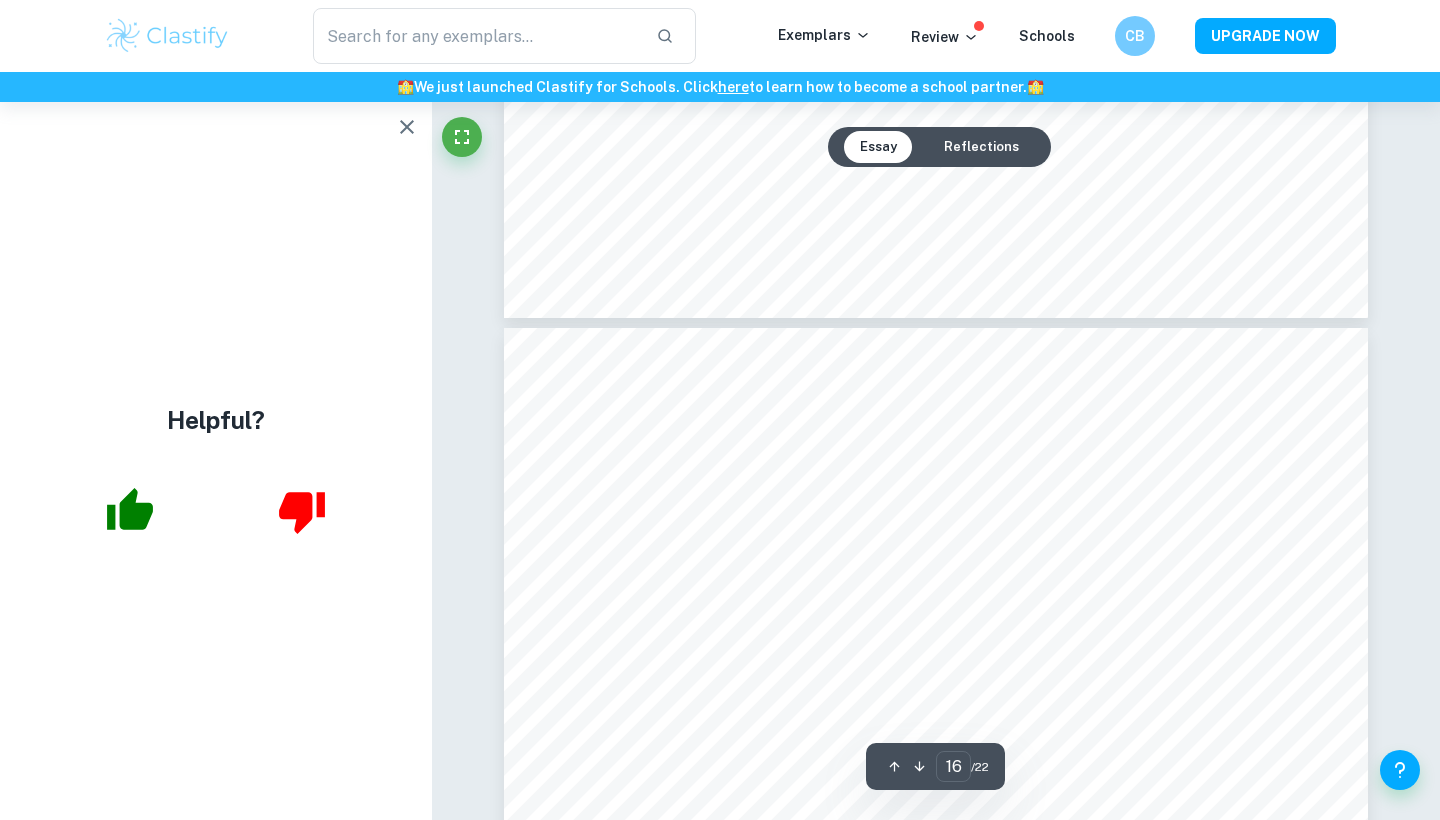 type on "17" 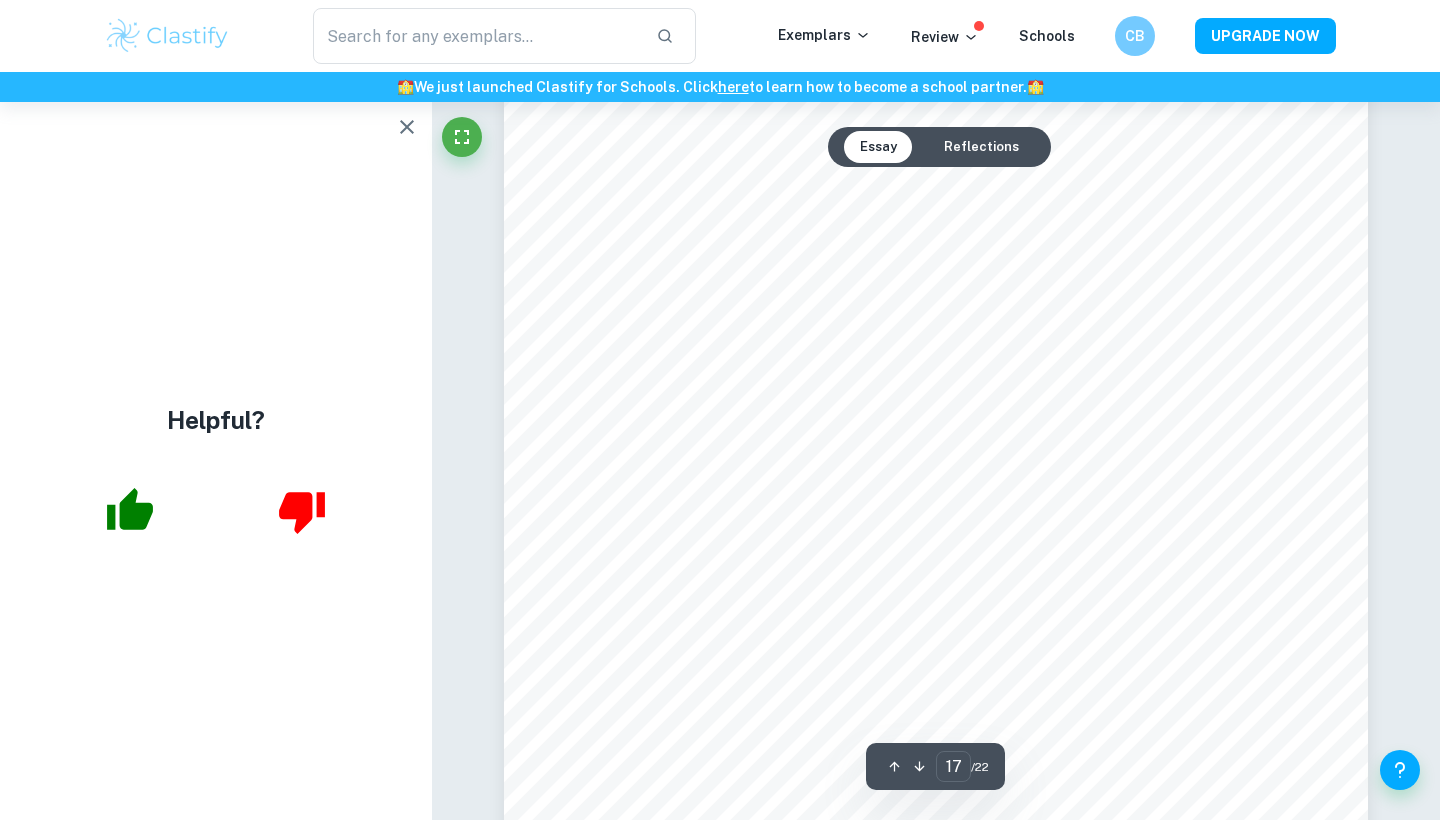 scroll, scrollTop: 18848, scrollLeft: 0, axis: vertical 